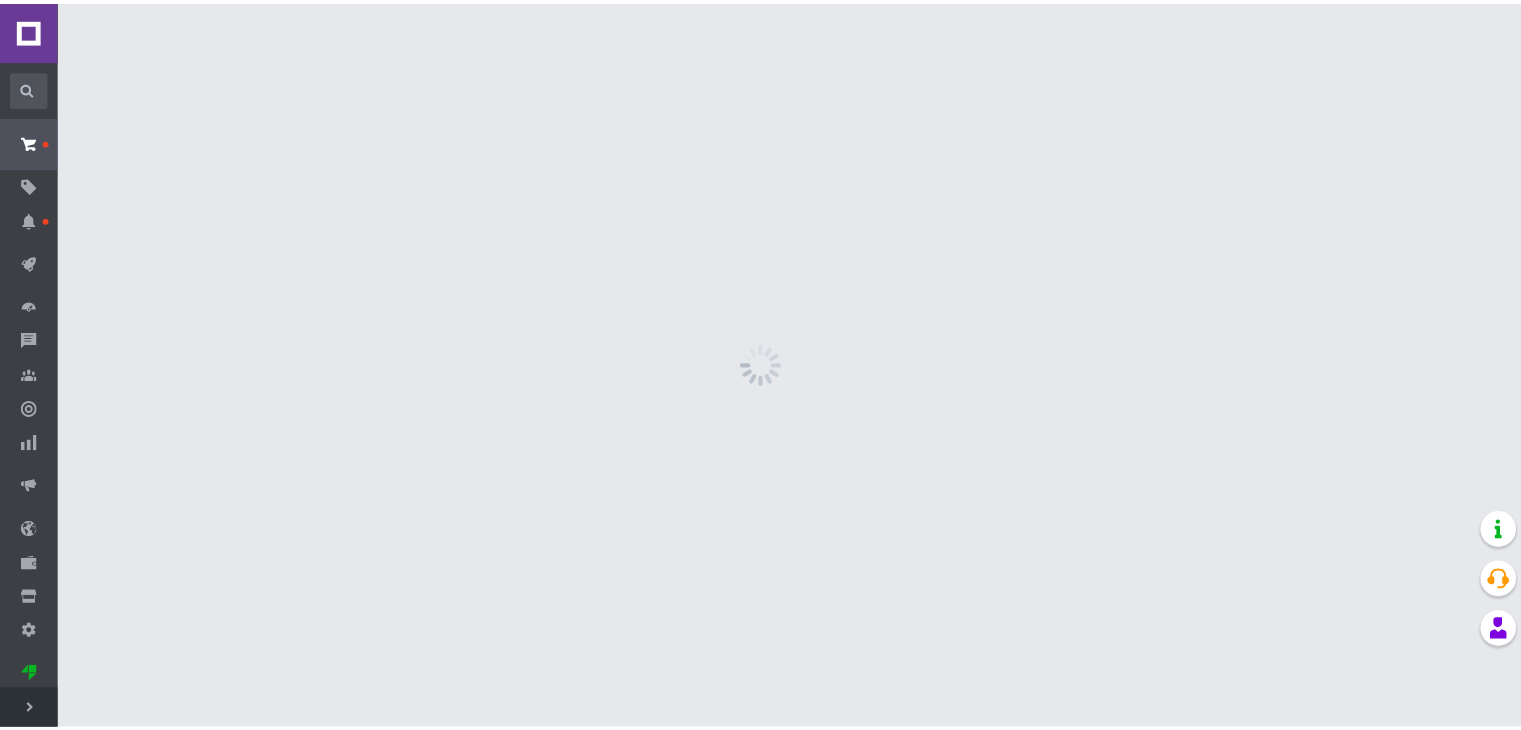 scroll, scrollTop: 0, scrollLeft: 0, axis: both 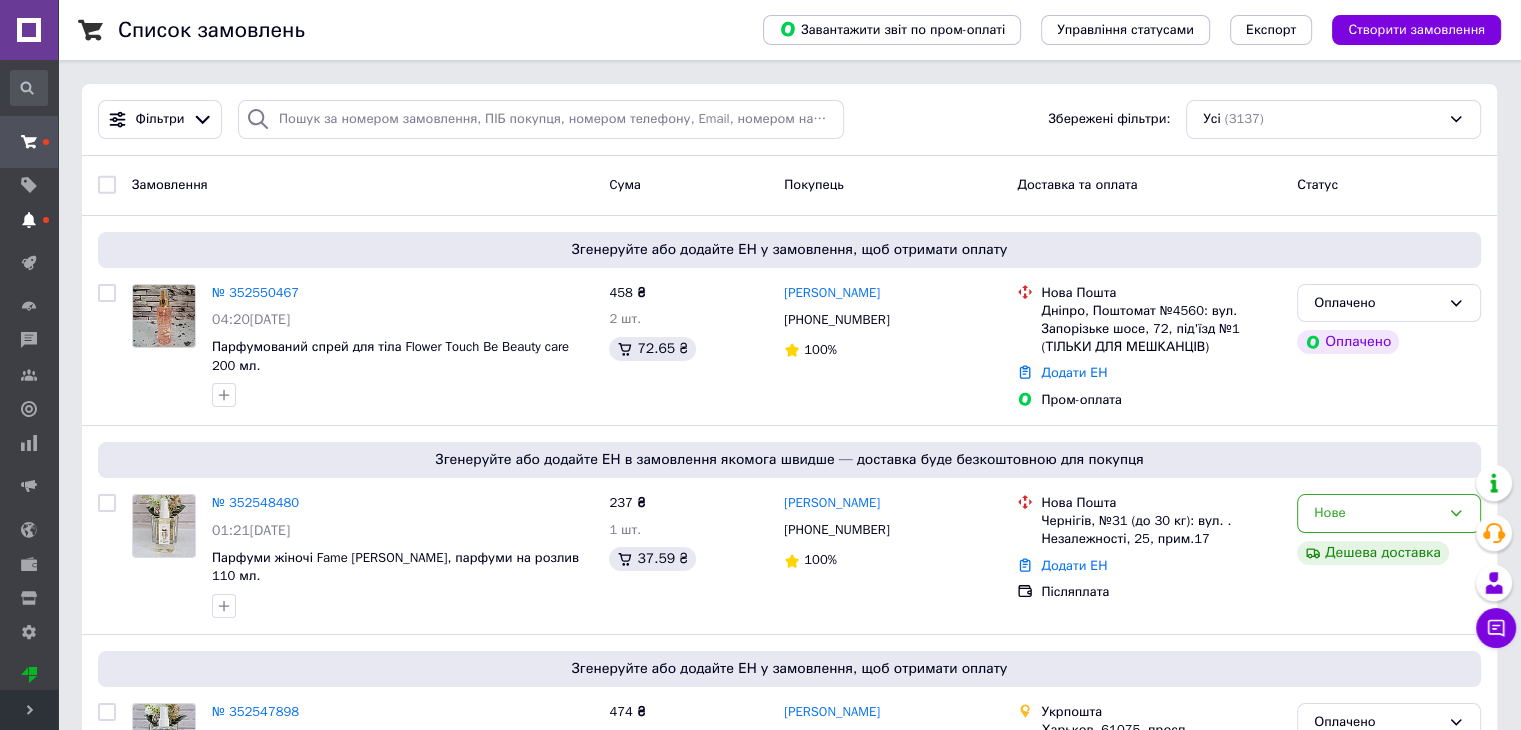 click on "[DEMOGRAPHIC_DATA]" at bounding box center (29, 220) 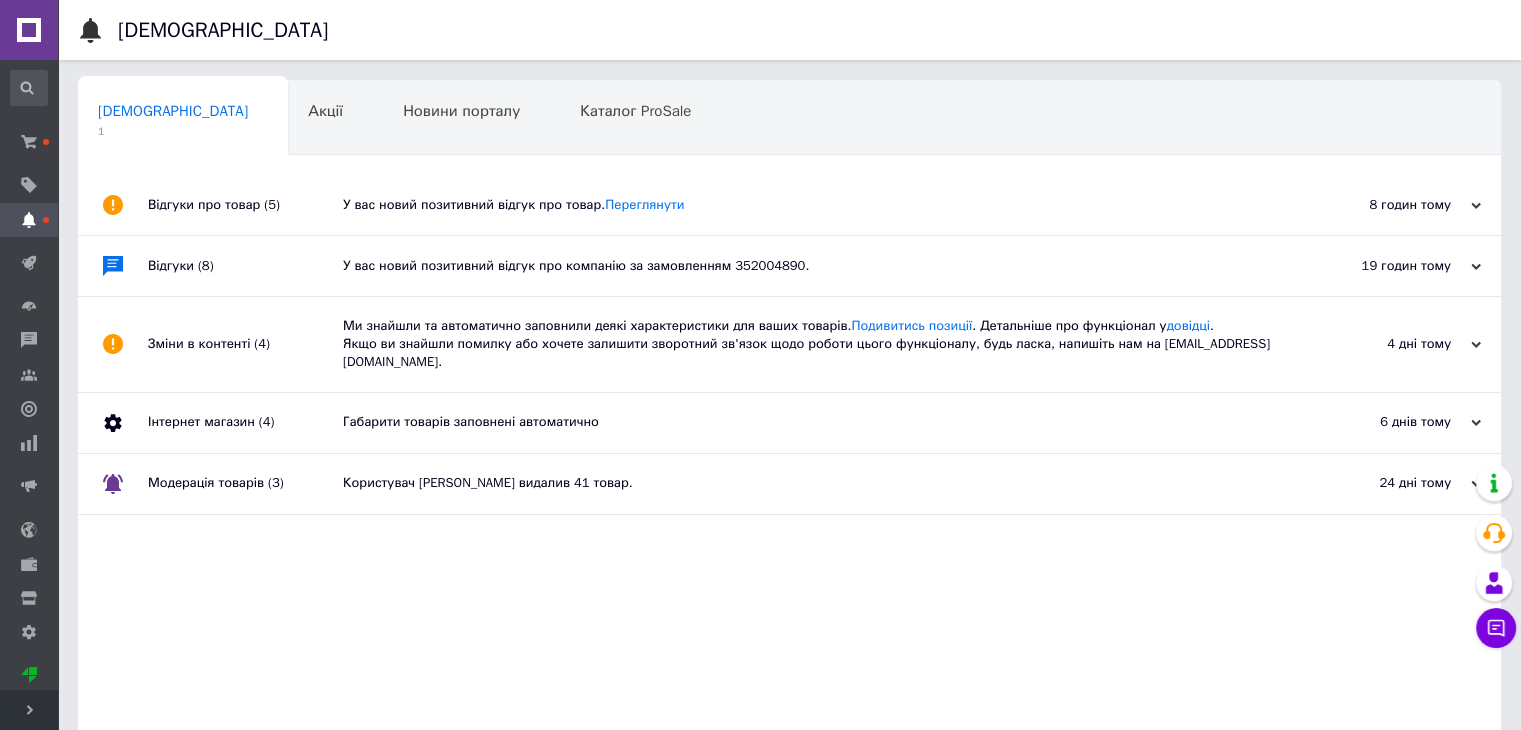 click on "У вас новий позитивний відгук про товар.  Переглянути" at bounding box center (812, 205) 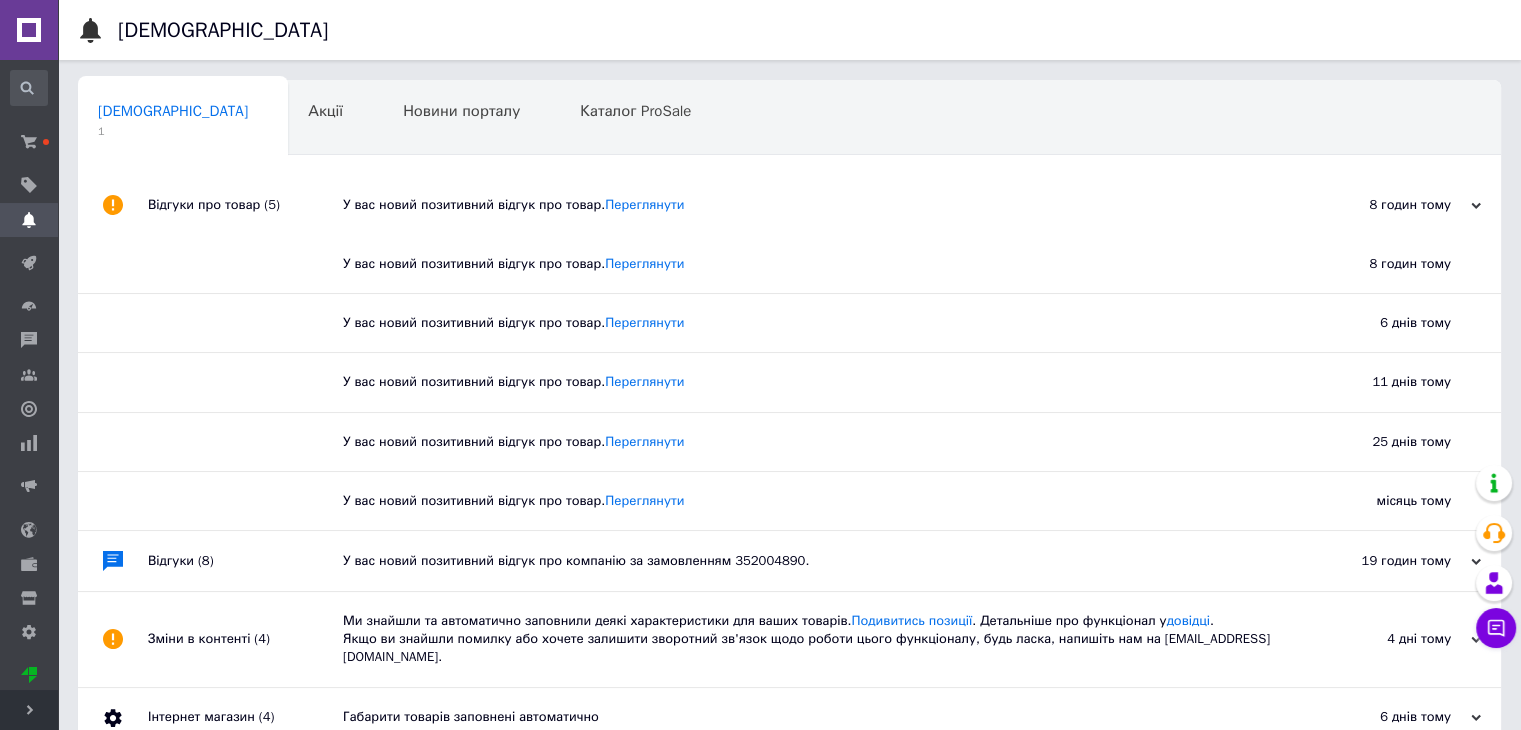 click on "У вас новий позитивний відгук про товар.  Переглянути" at bounding box center [812, 205] 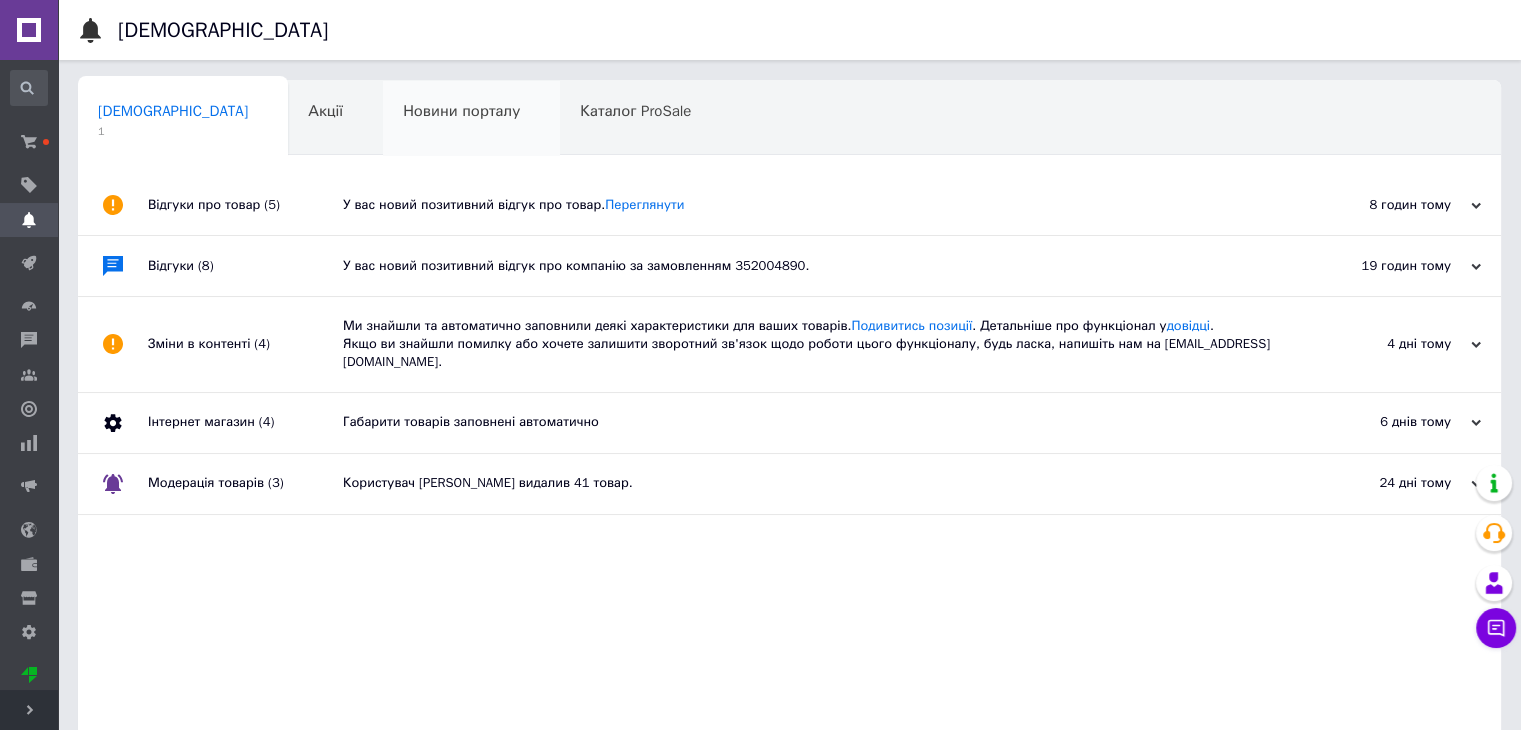 click on "Новини порталу" at bounding box center (461, 111) 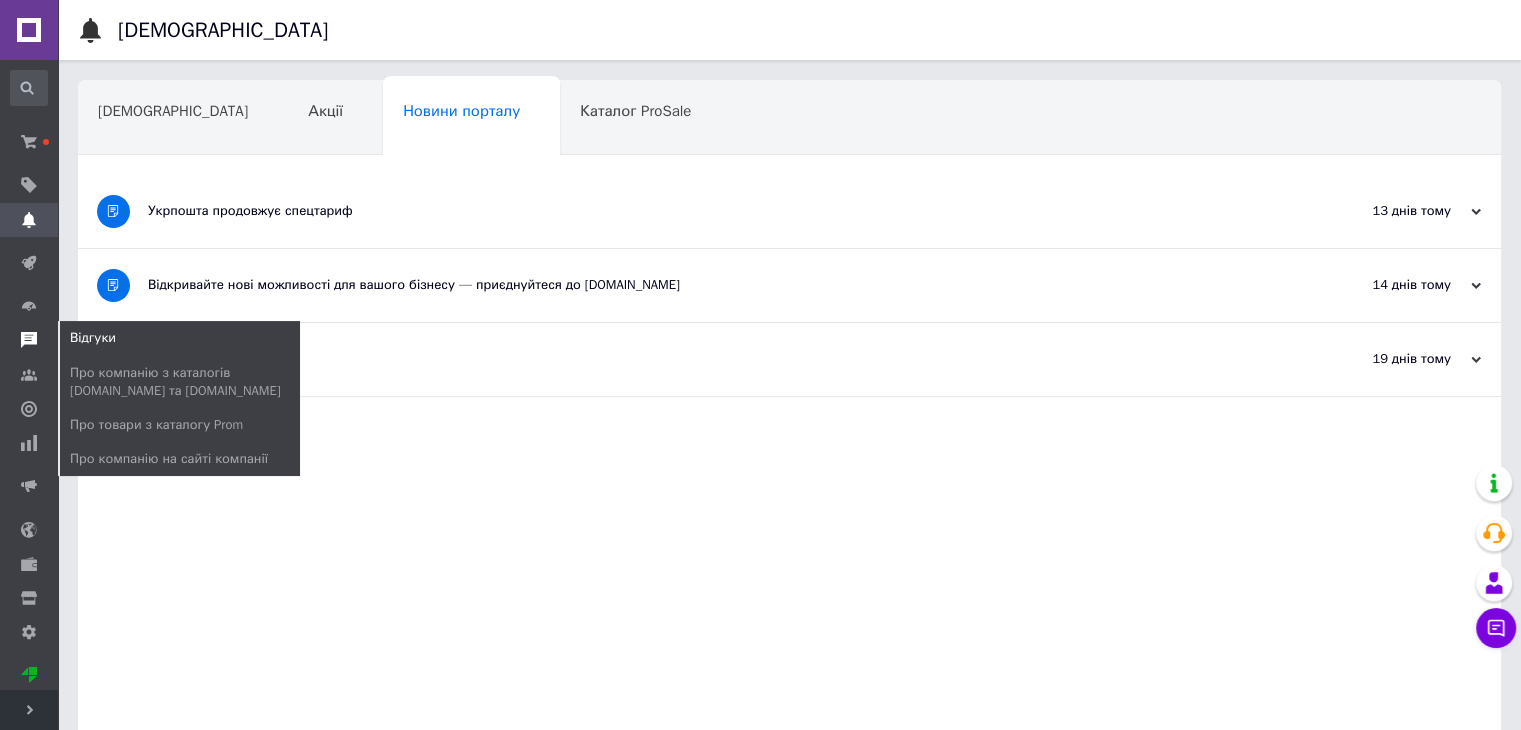 click 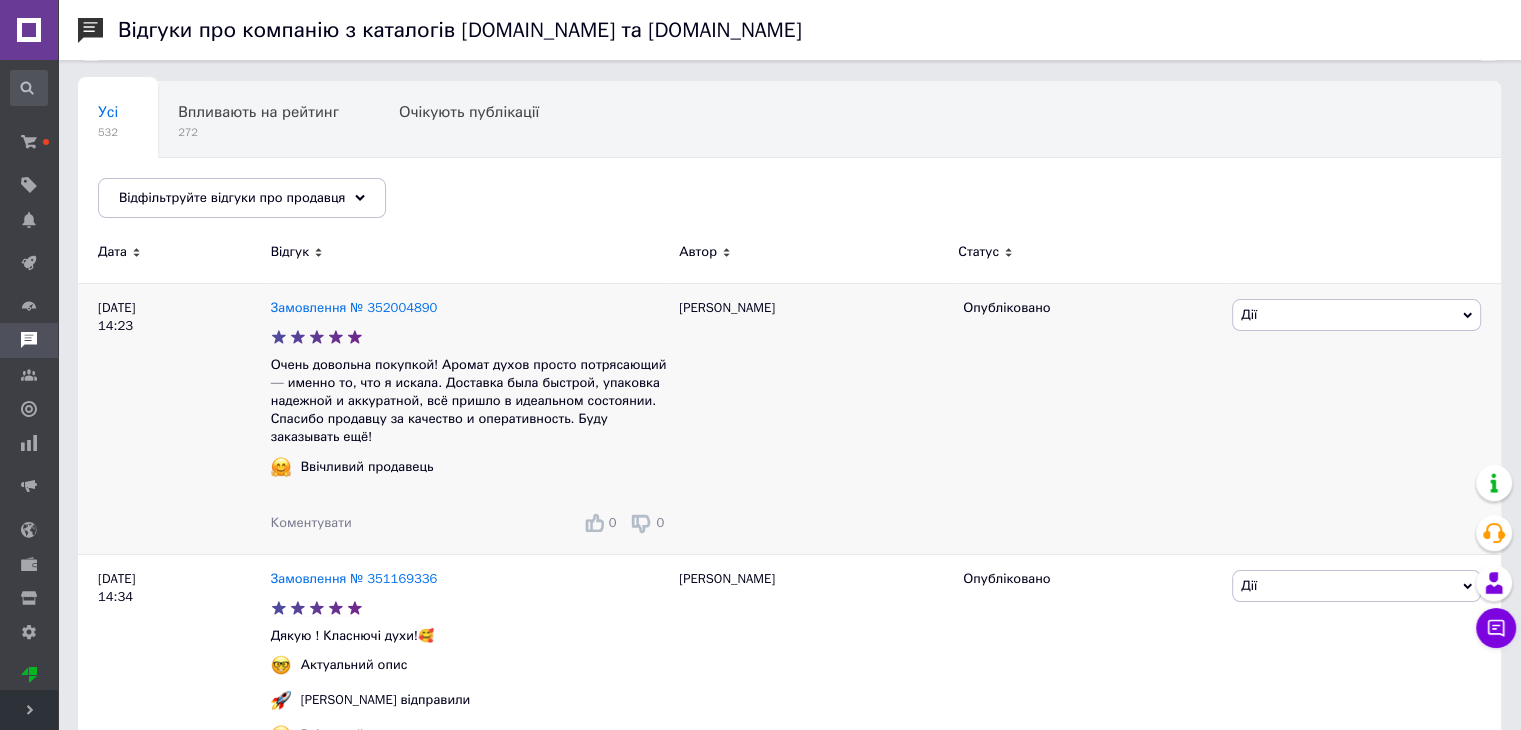 scroll, scrollTop: 200, scrollLeft: 0, axis: vertical 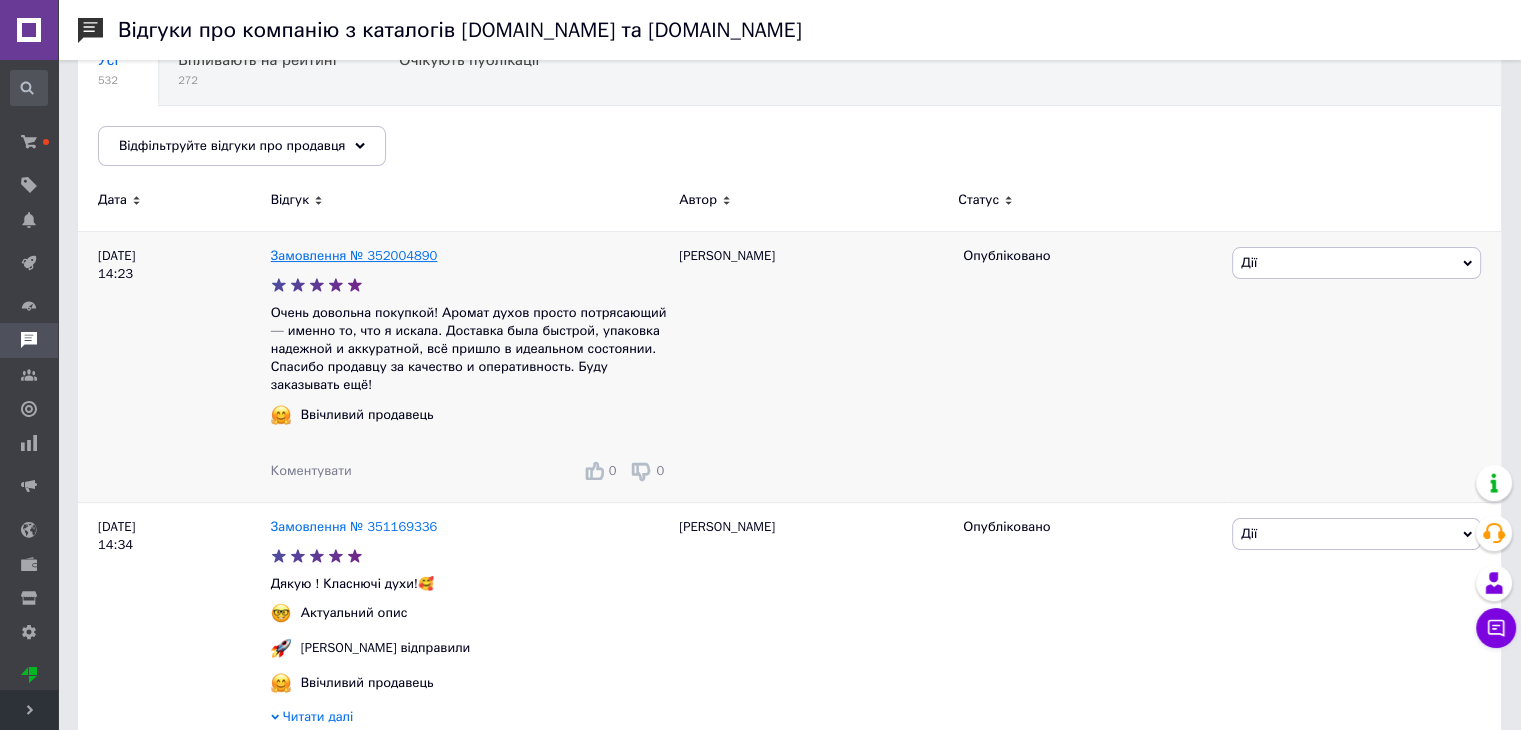 click on "Замовлення № 352004890" at bounding box center (354, 255) 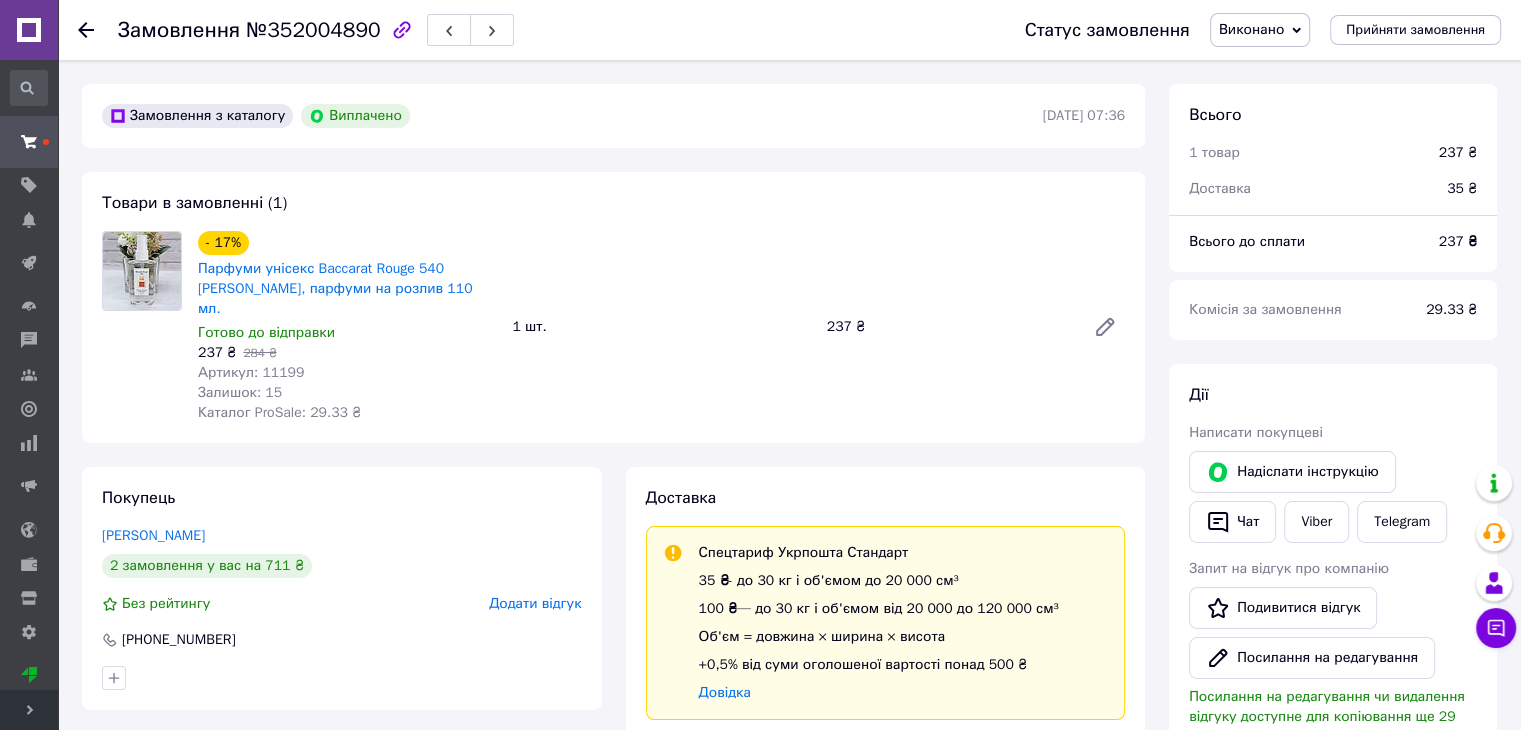 scroll, scrollTop: 100, scrollLeft: 0, axis: vertical 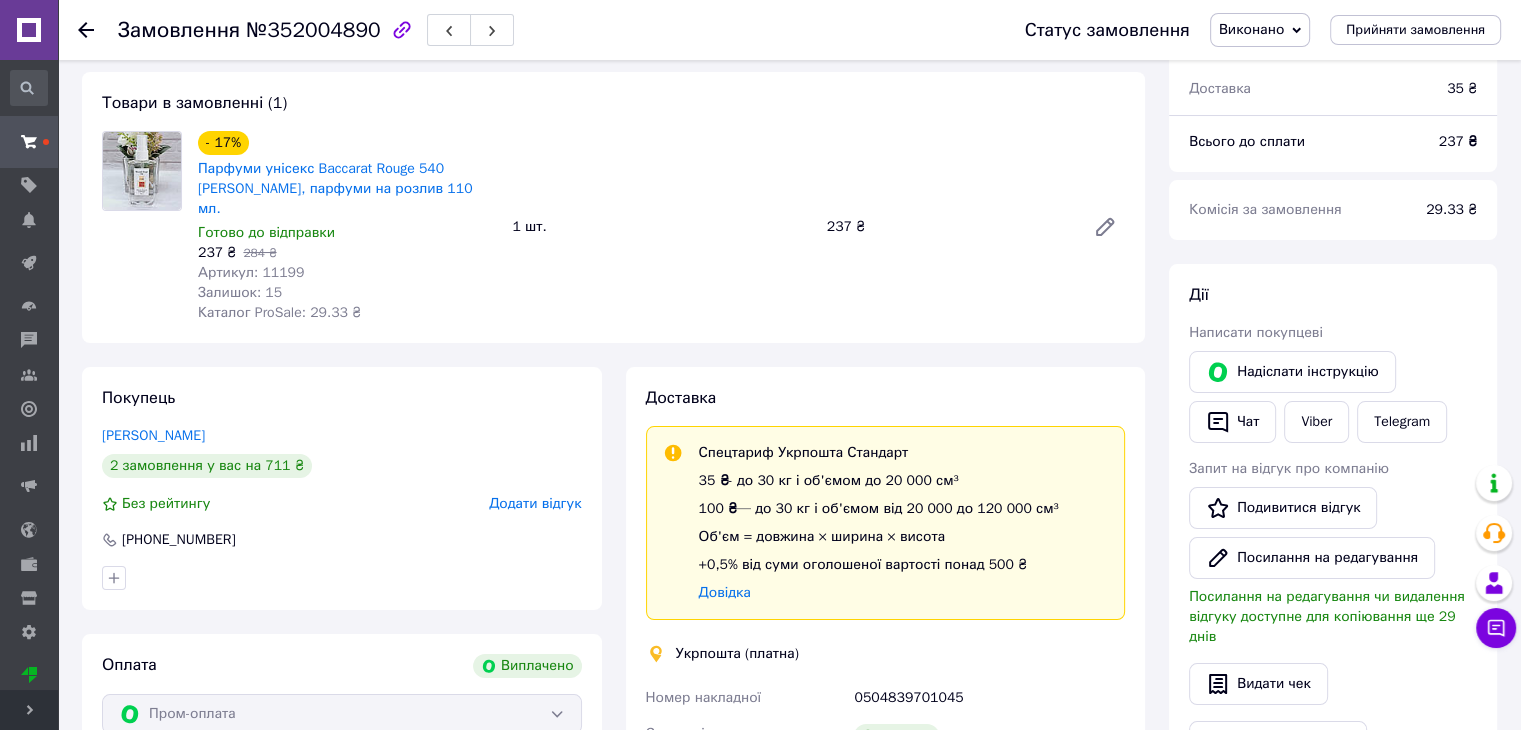 click 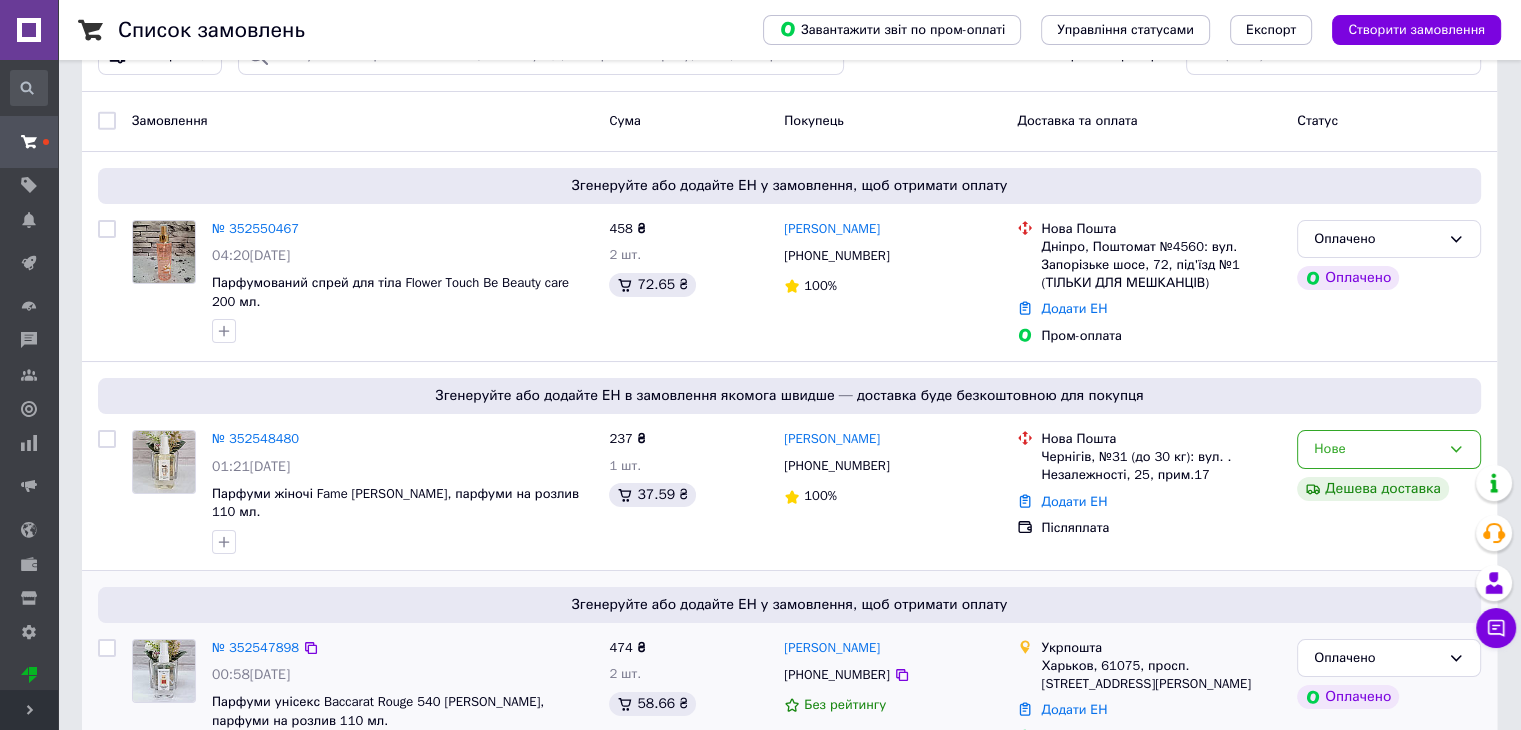 scroll, scrollTop: 100, scrollLeft: 0, axis: vertical 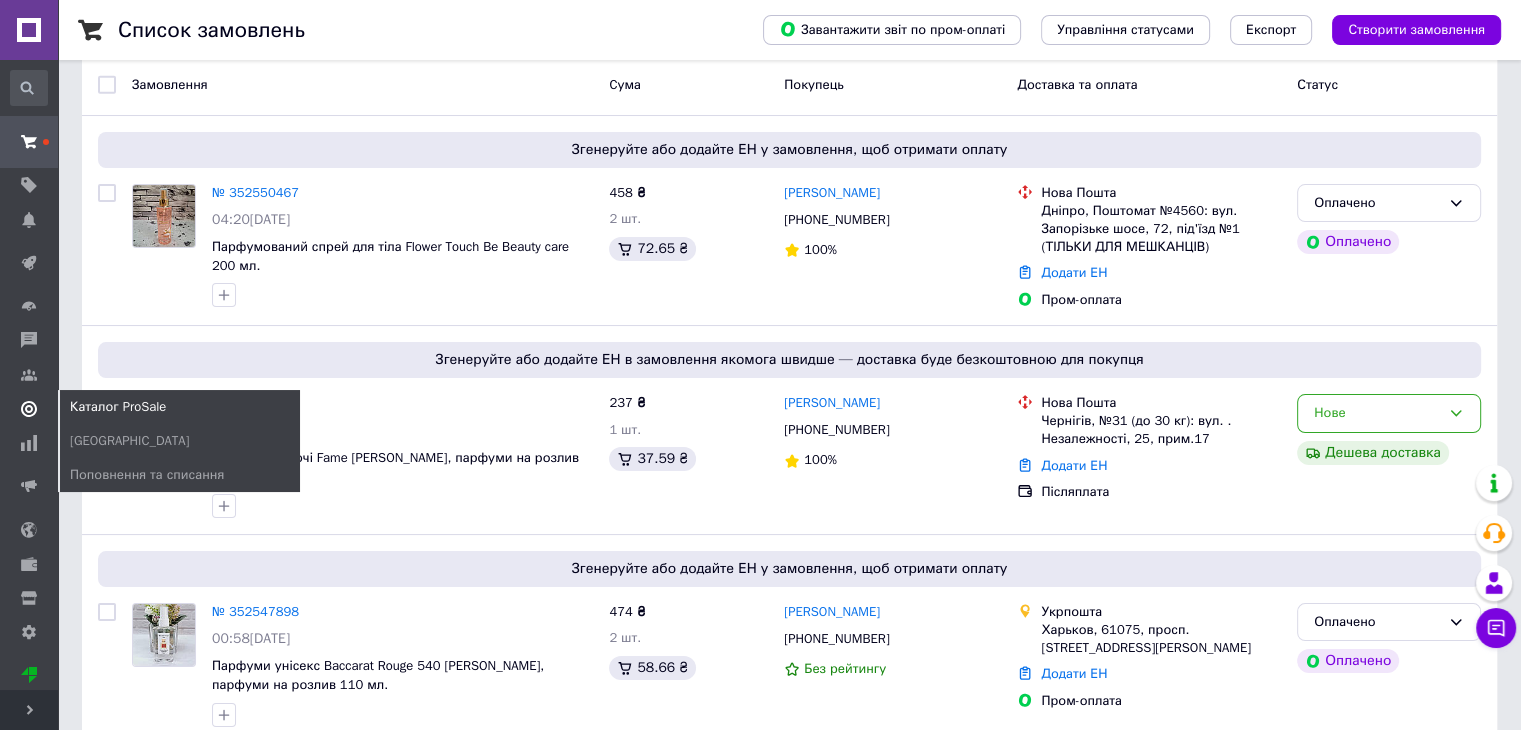 click 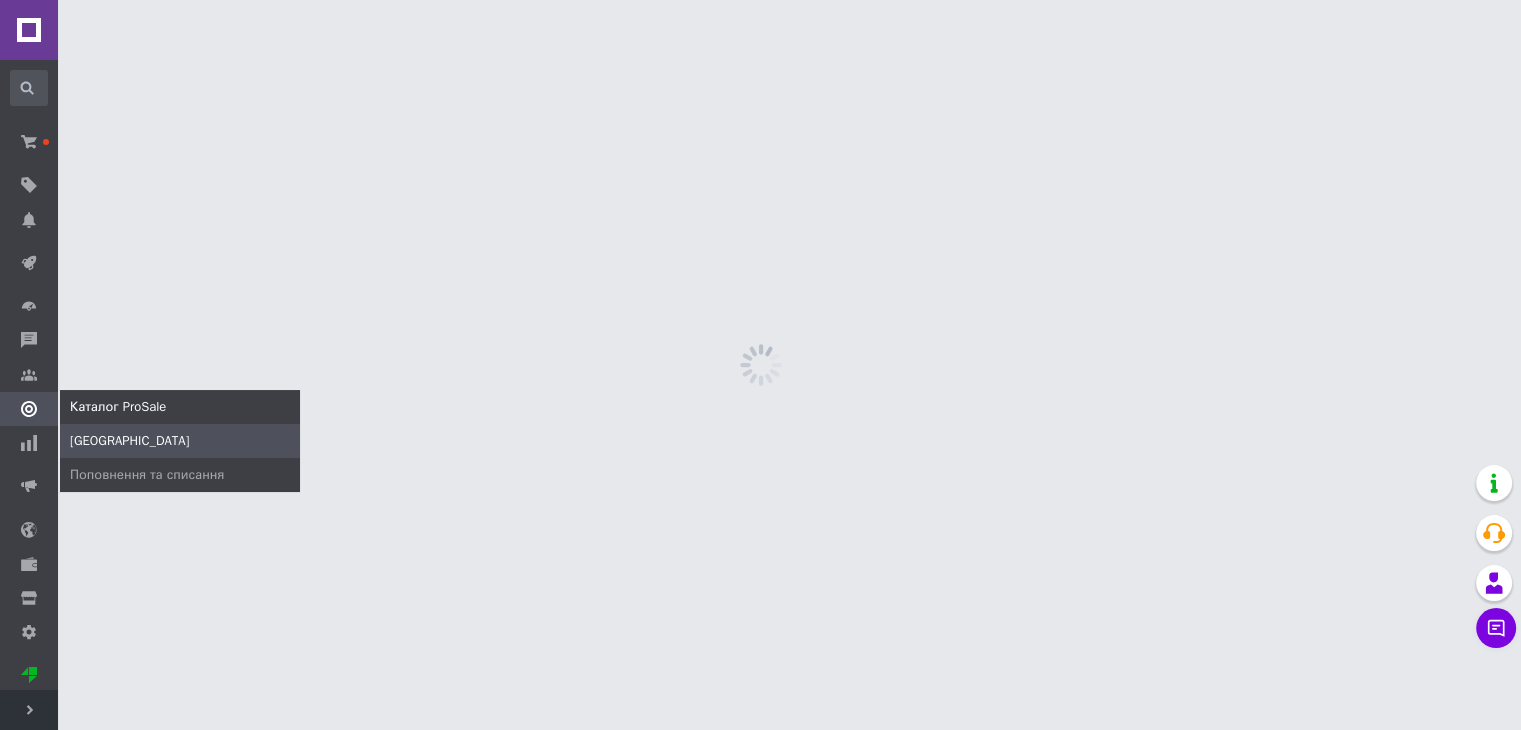 scroll, scrollTop: 0, scrollLeft: 0, axis: both 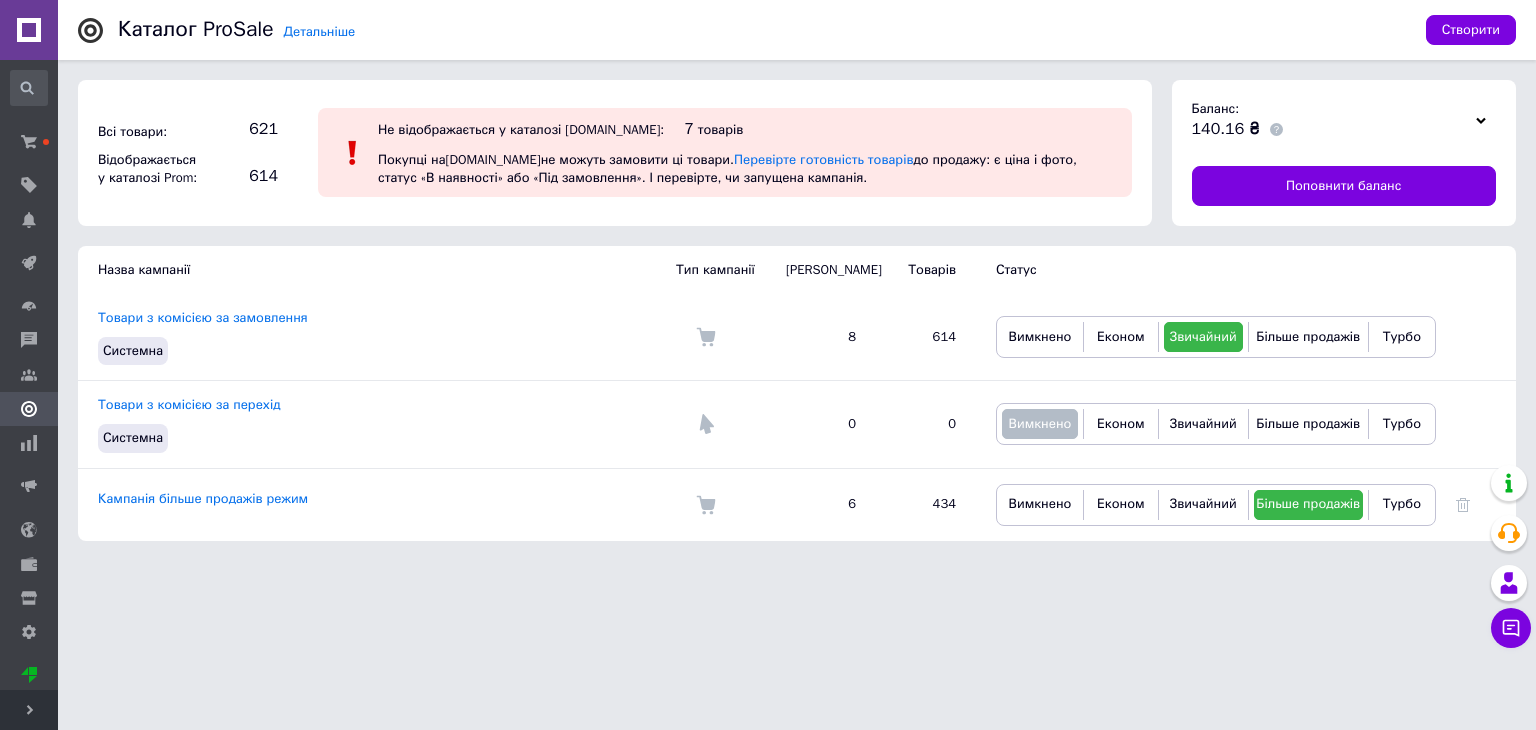 click 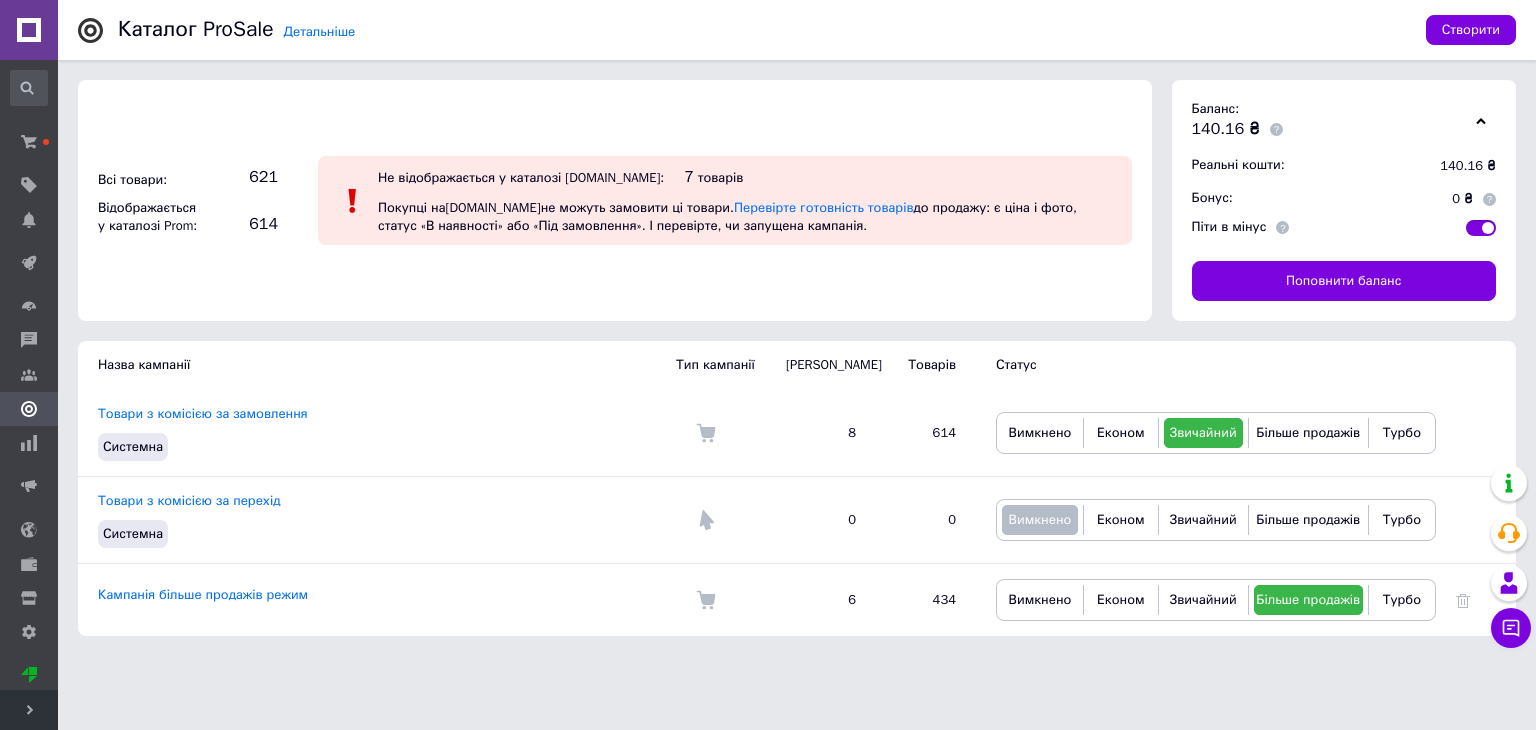 click 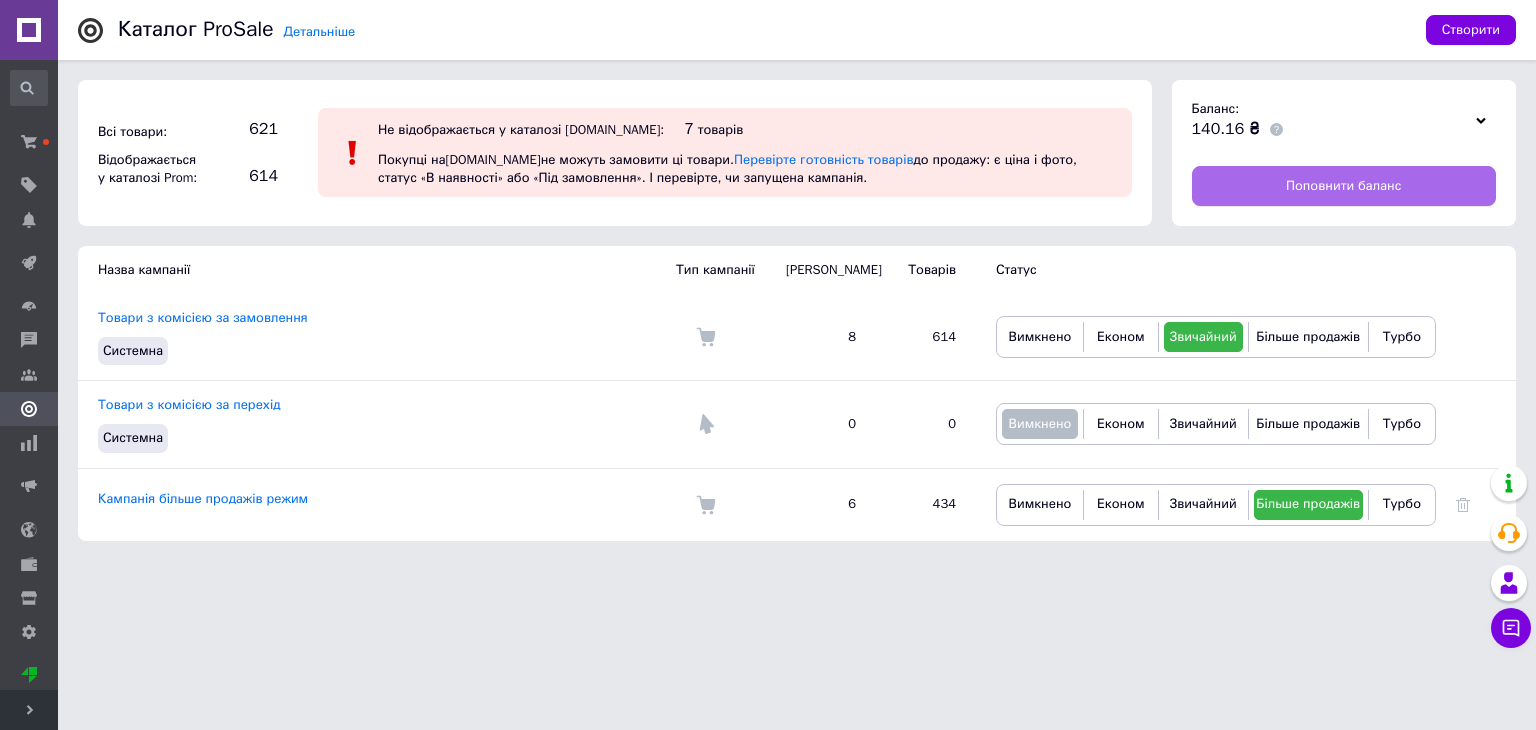 click on "Поповнити баланс" at bounding box center [1344, 186] 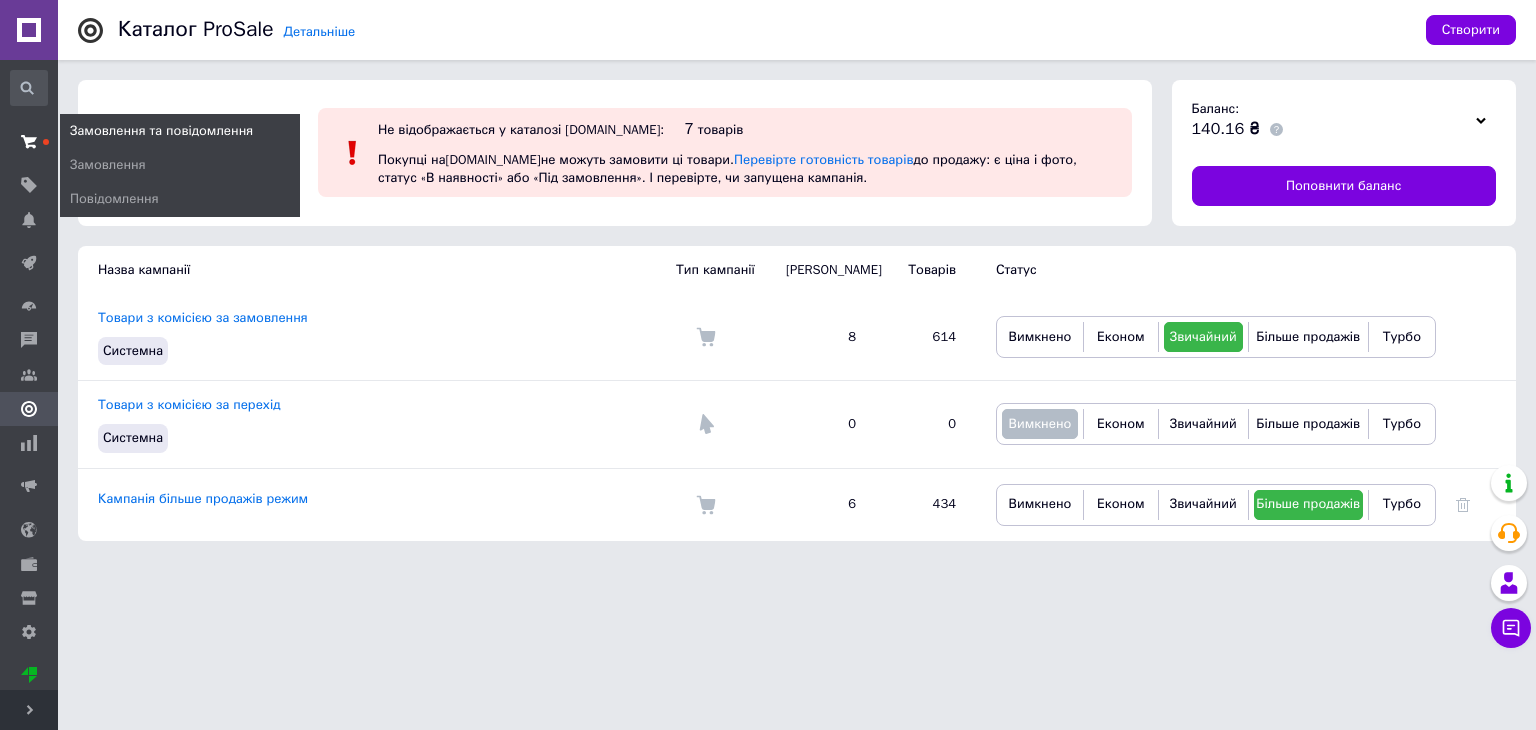 click at bounding box center (29, 142) 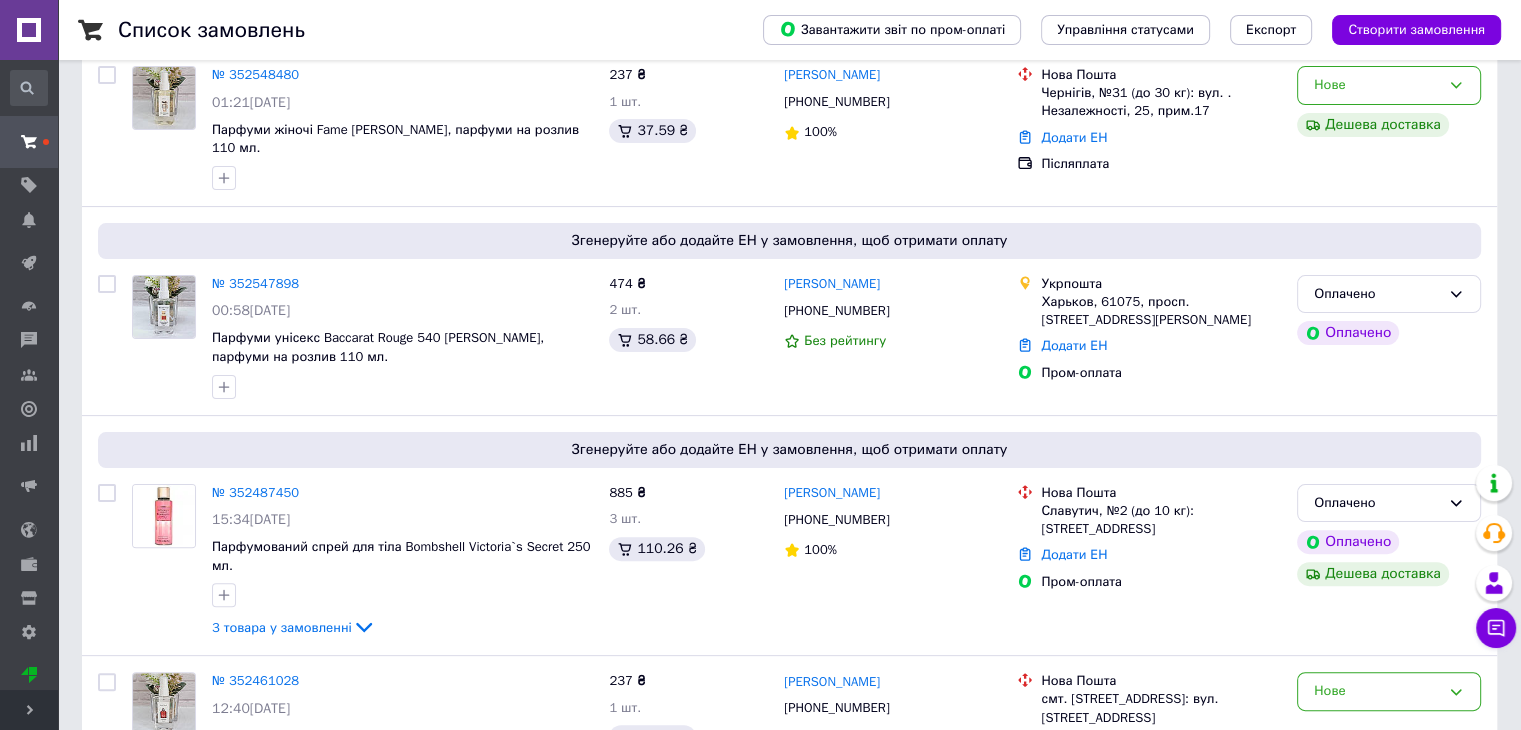 scroll, scrollTop: 500, scrollLeft: 0, axis: vertical 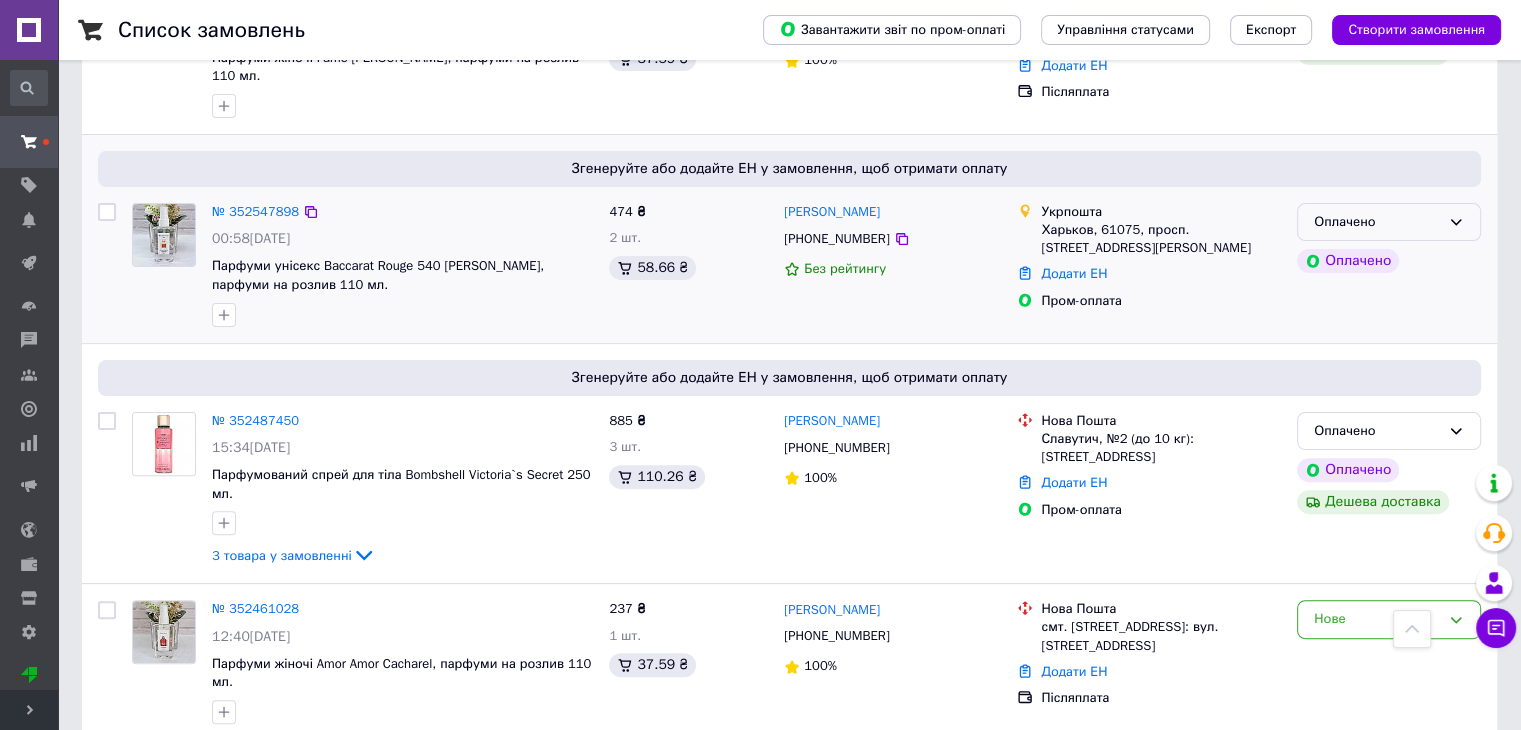 click 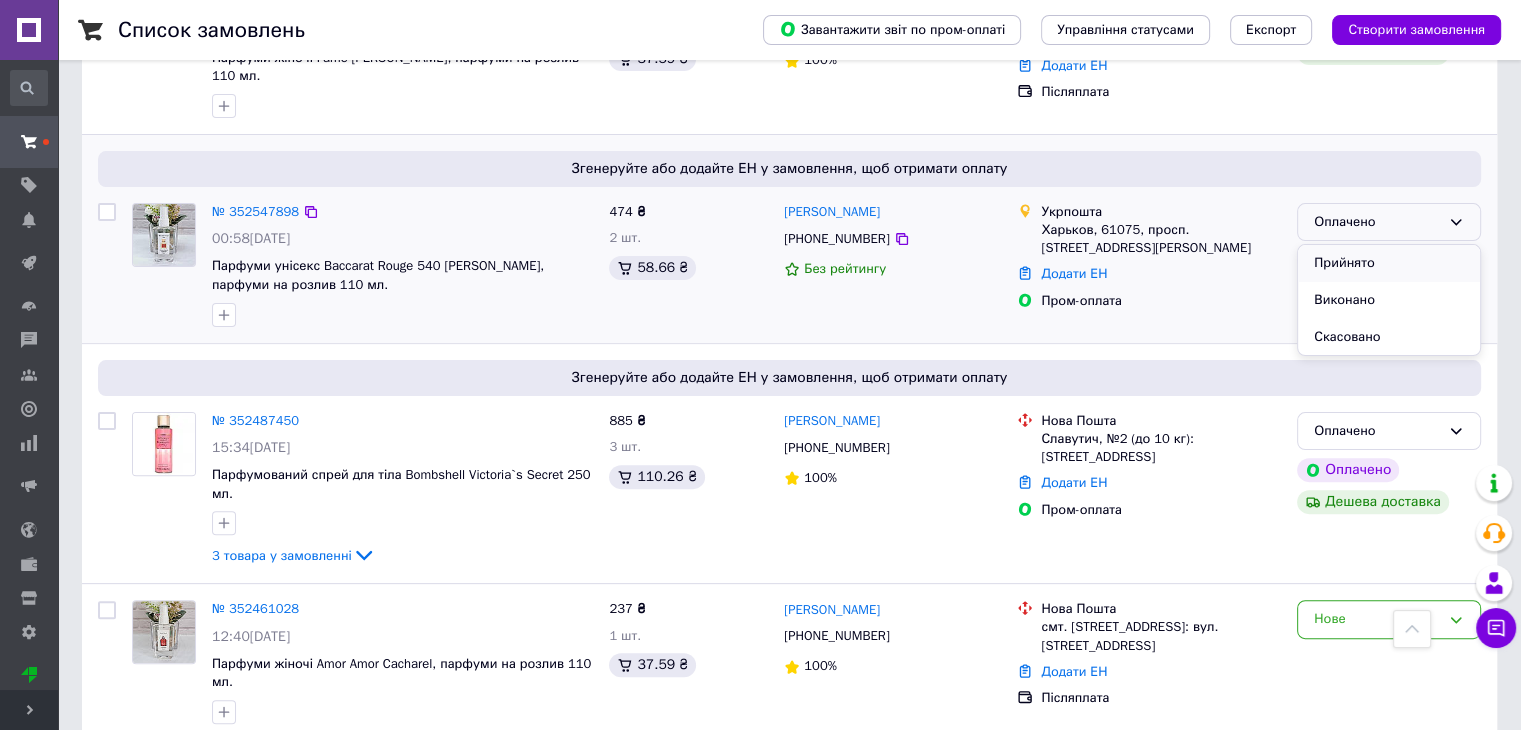 click on "Прийнято" at bounding box center [1389, 263] 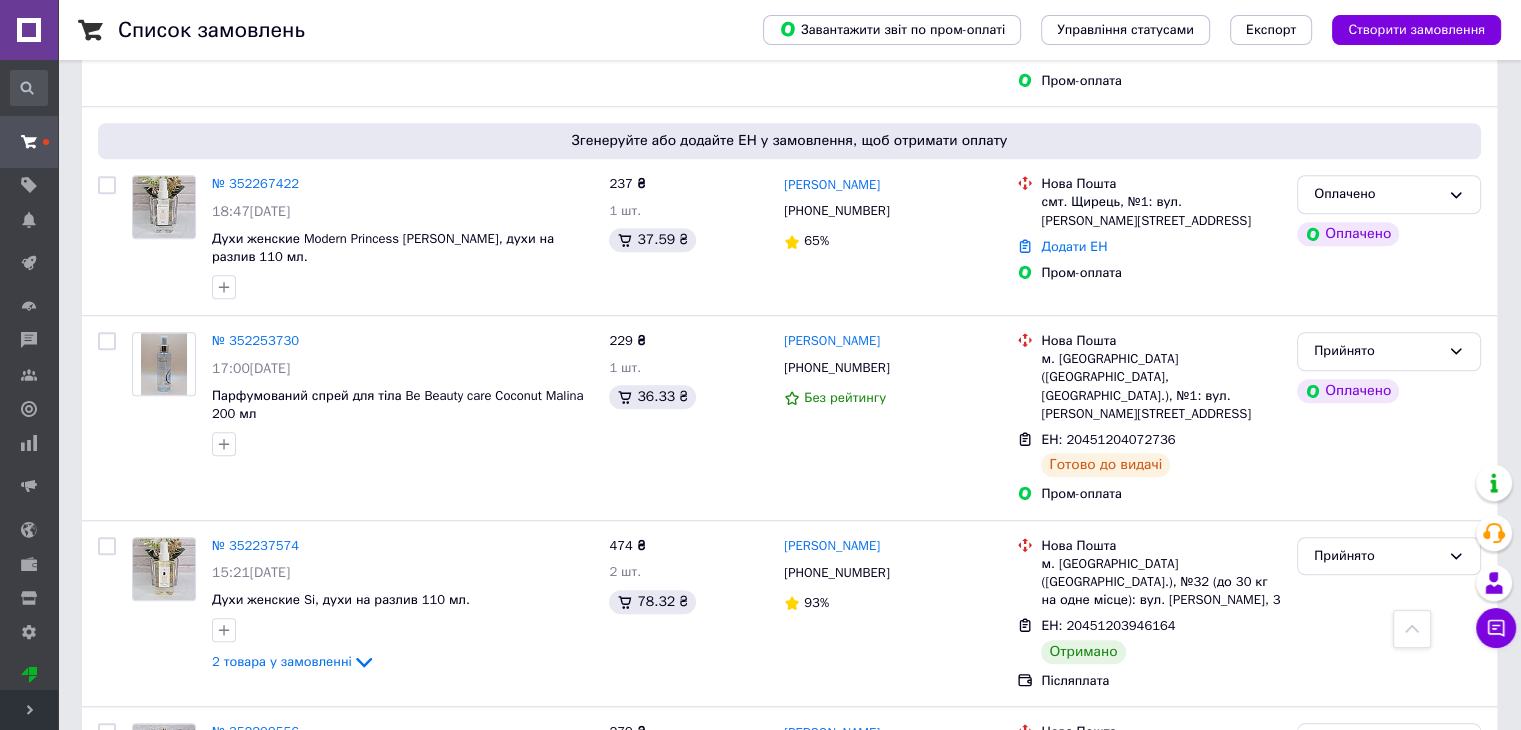scroll, scrollTop: 1500, scrollLeft: 0, axis: vertical 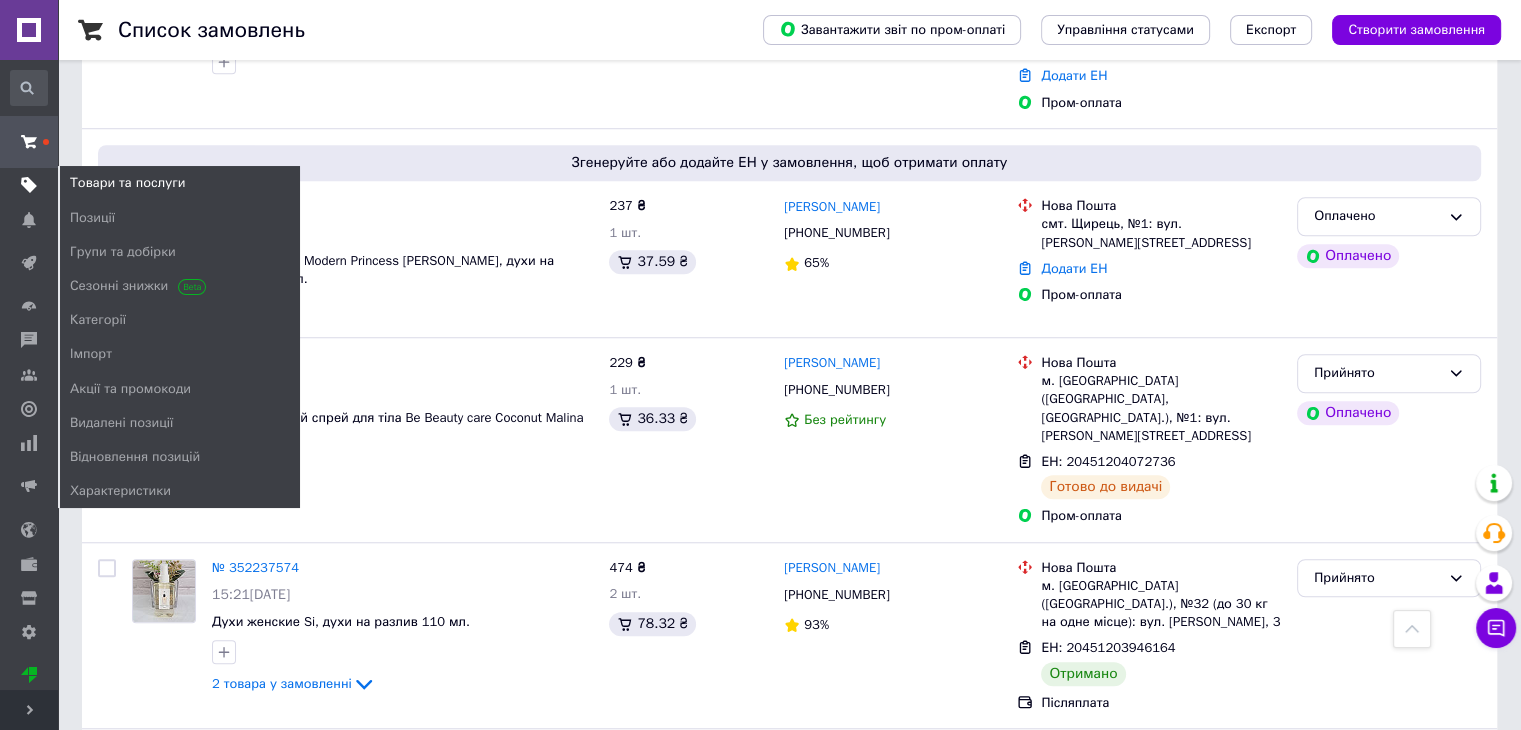 click 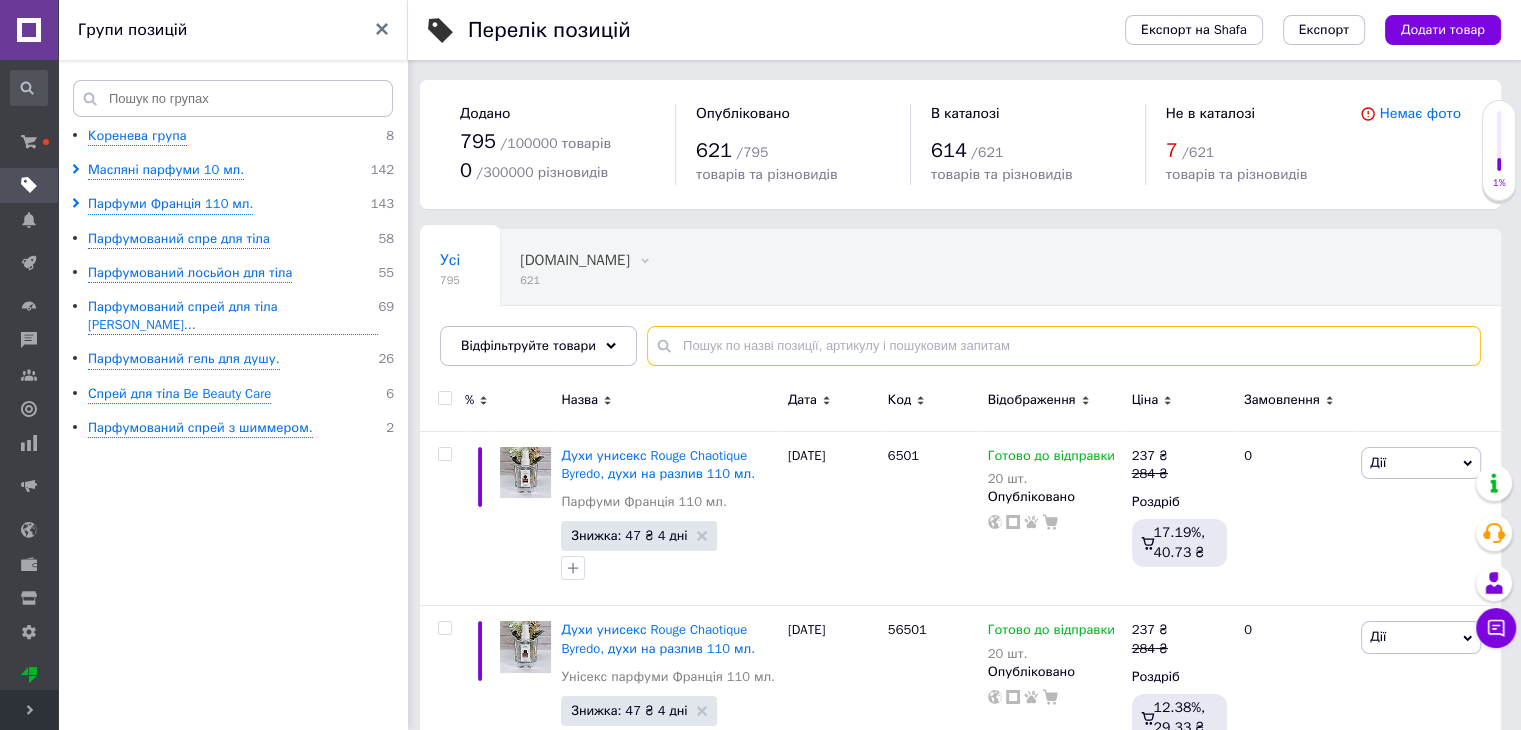 click at bounding box center (1064, 346) 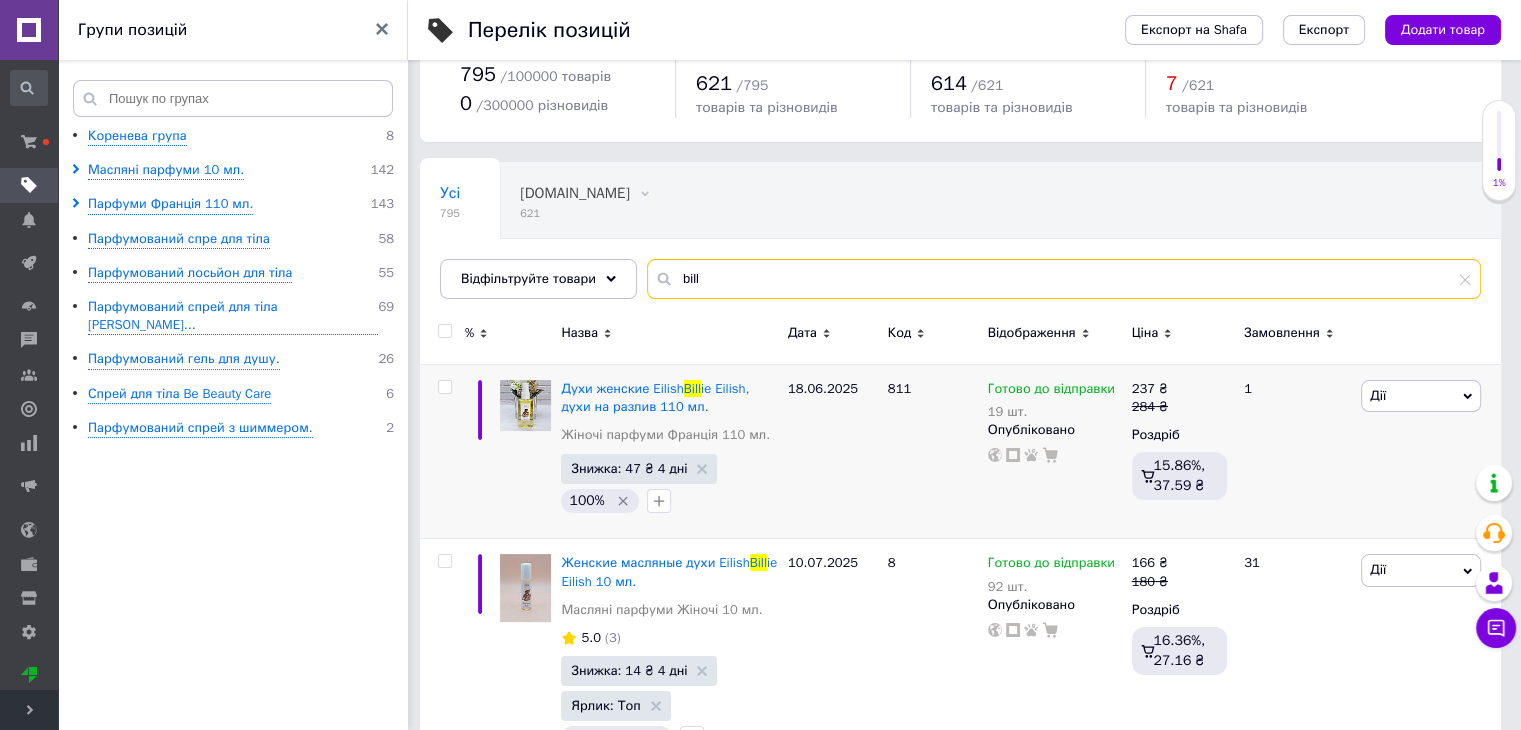 scroll, scrollTop: 200, scrollLeft: 0, axis: vertical 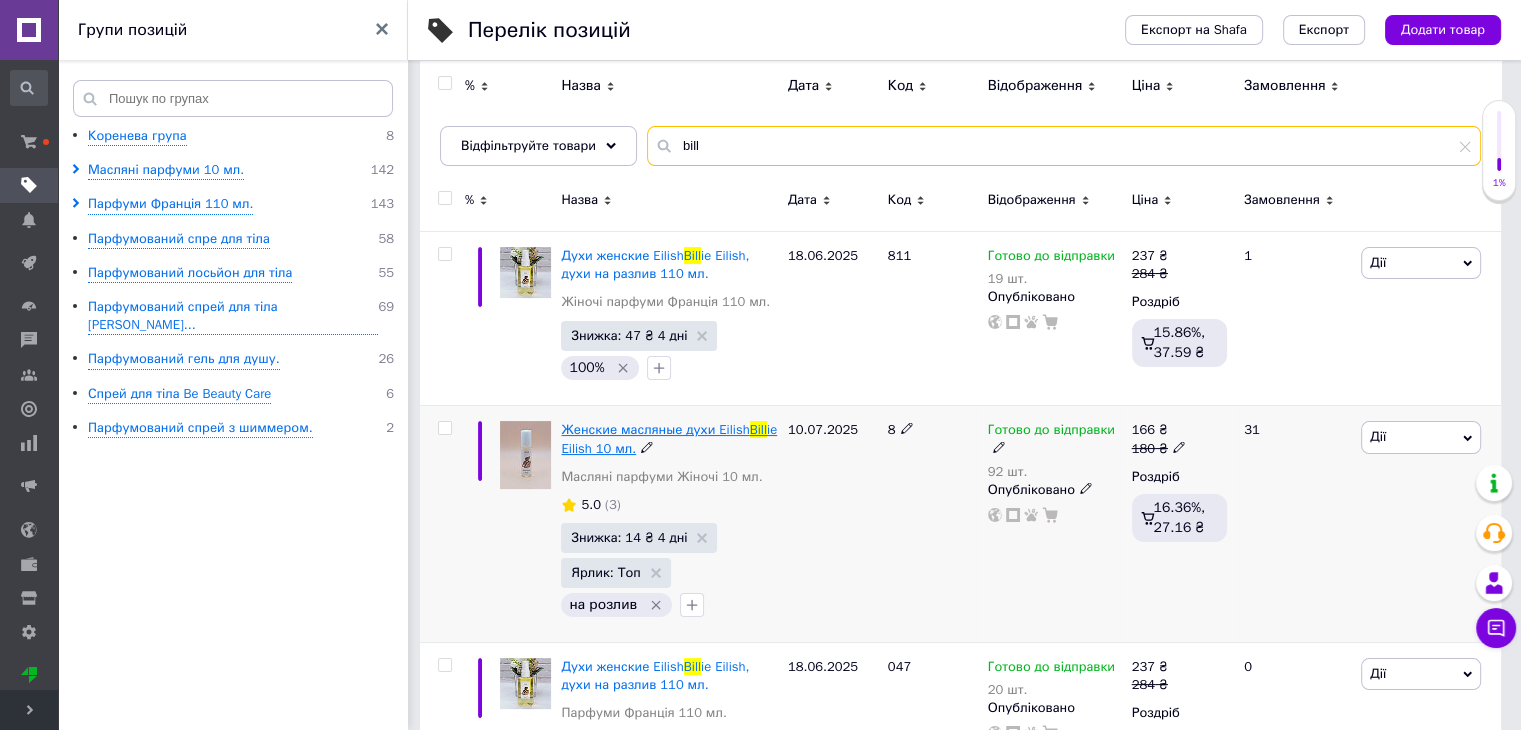 type on "bill" 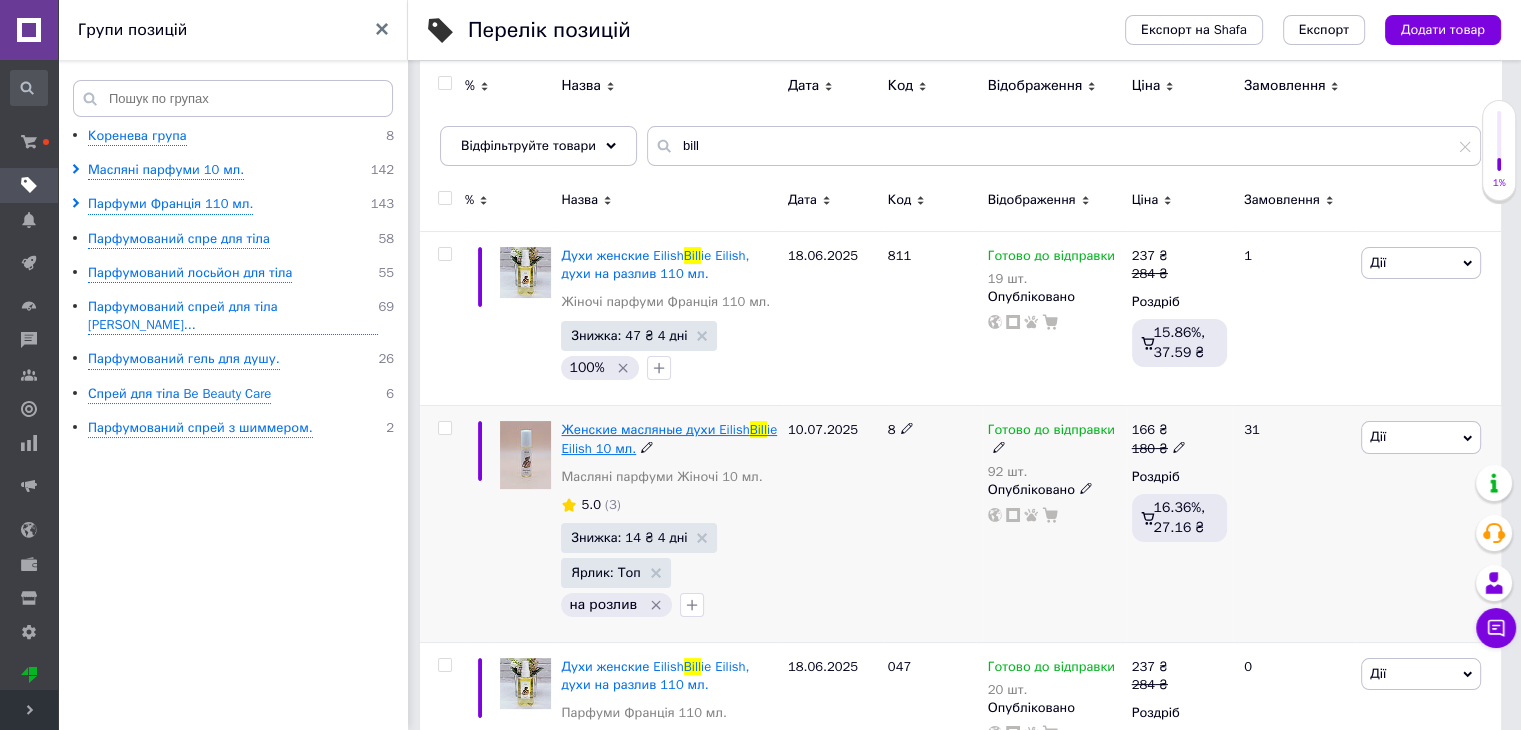 click on "Женские масляные духи Eilish" at bounding box center (655, 429) 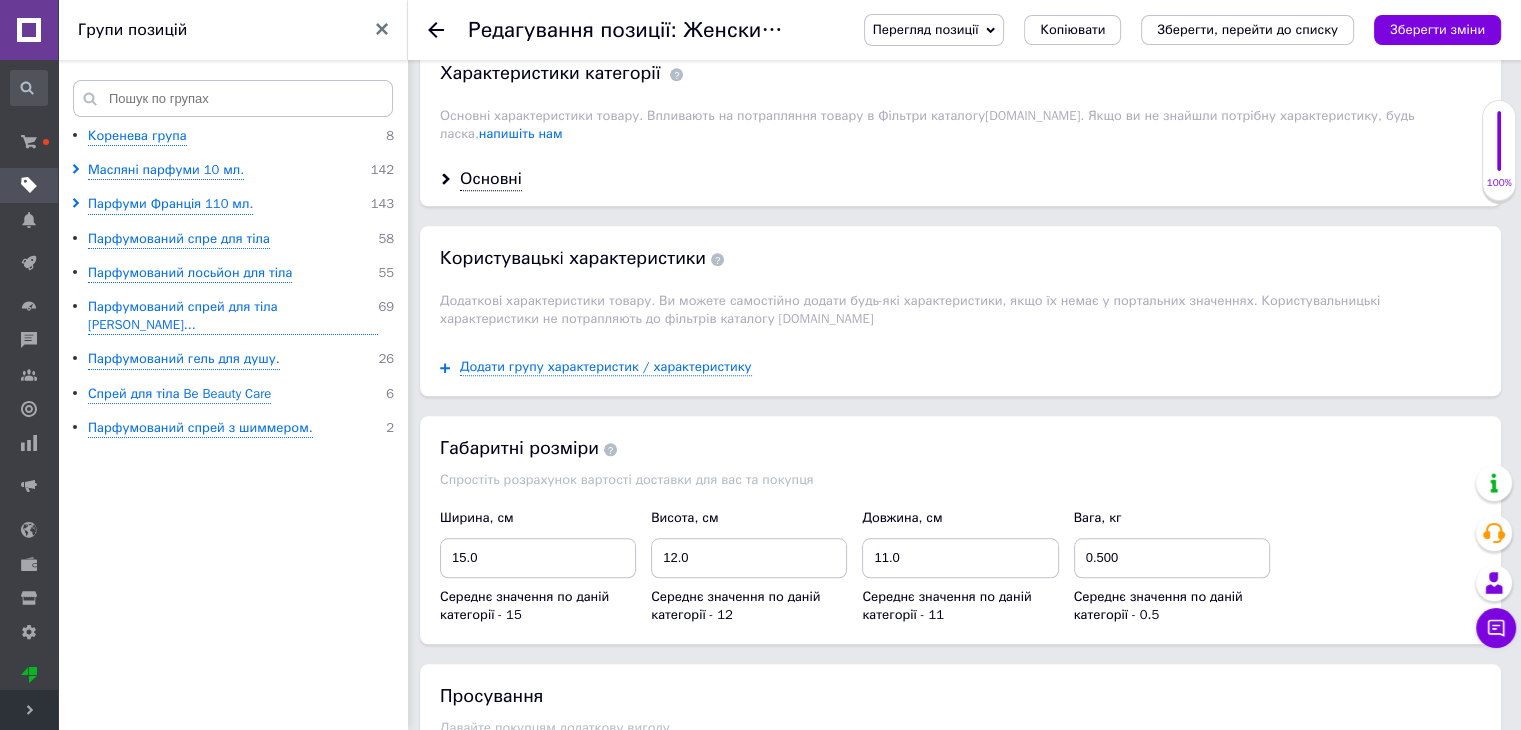 scroll, scrollTop: 1800, scrollLeft: 0, axis: vertical 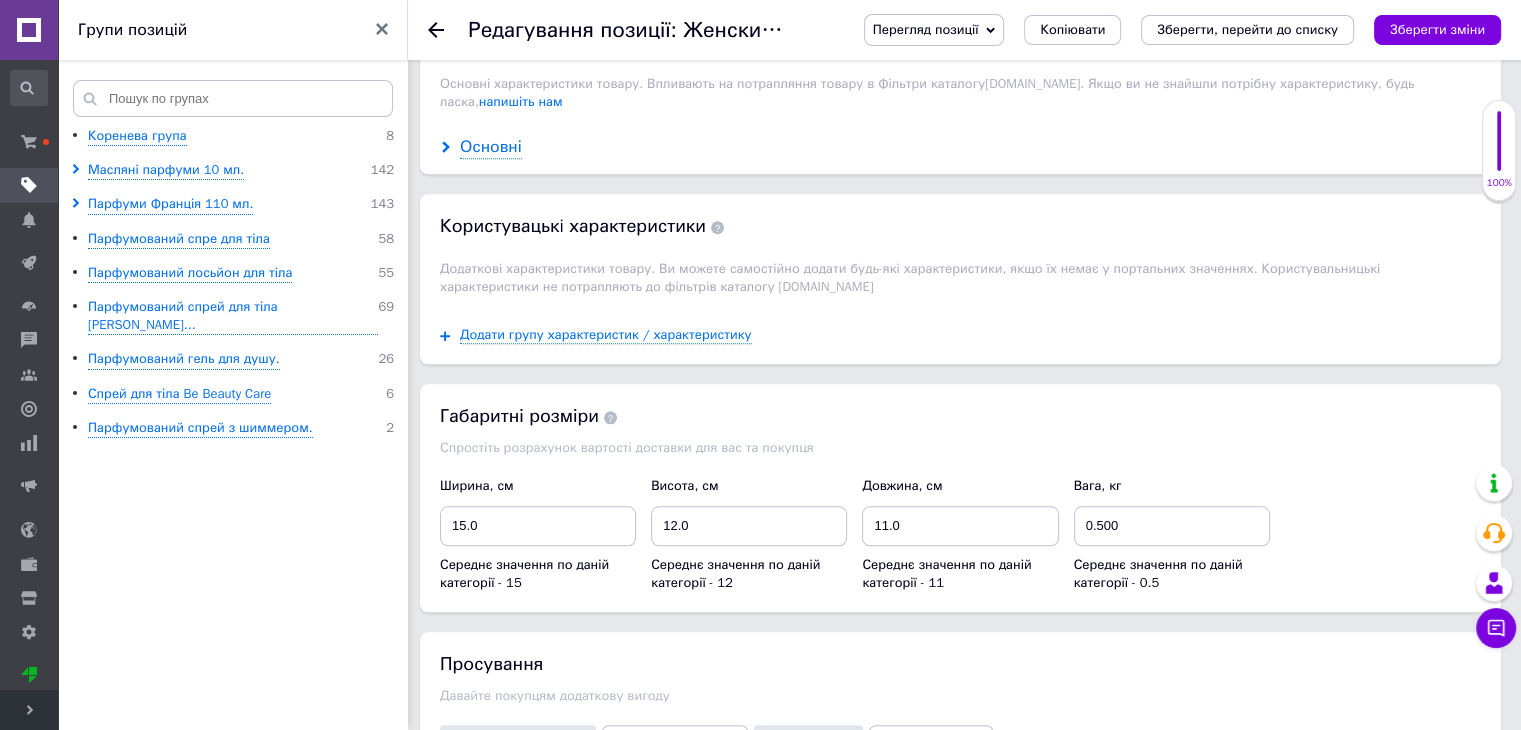 click on "Основні" at bounding box center (491, 147) 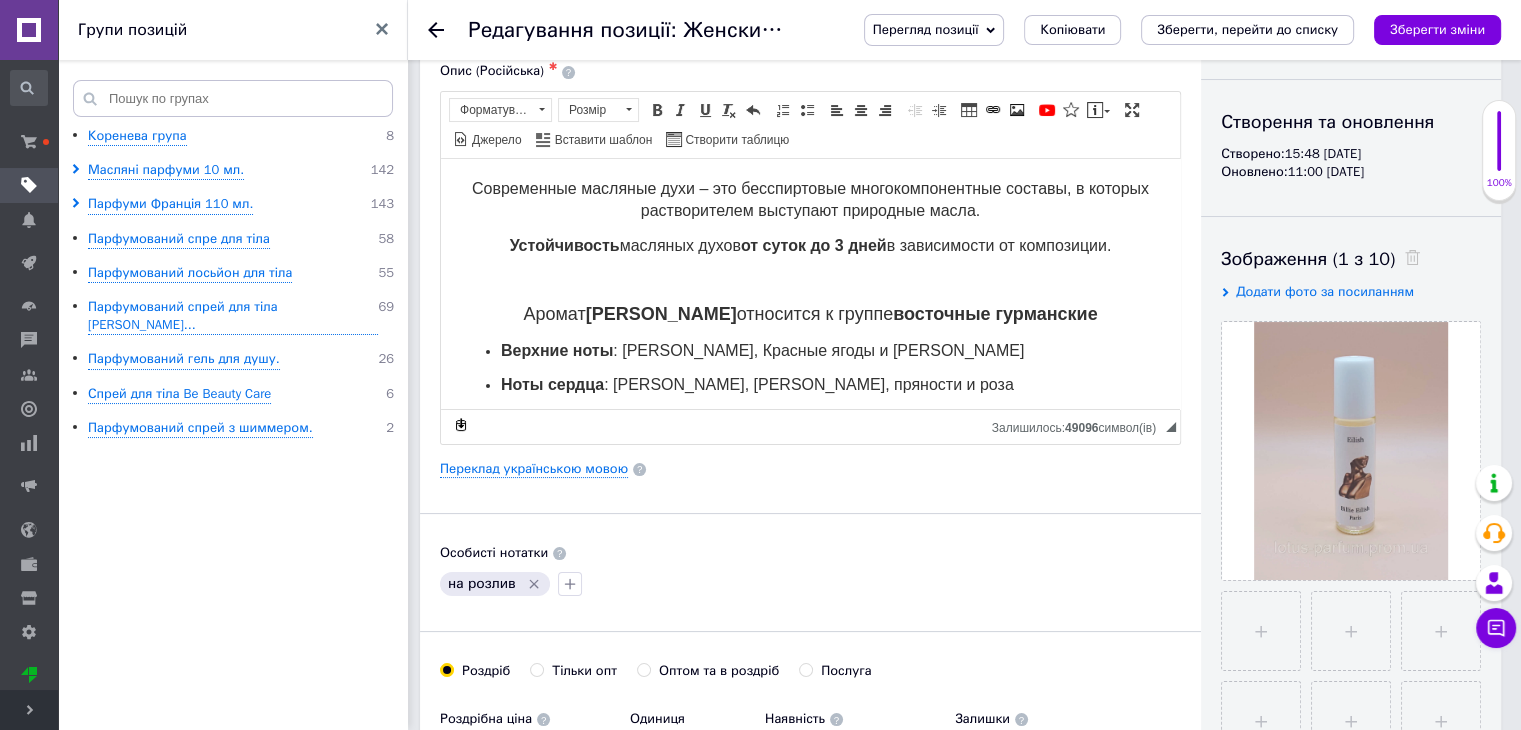 scroll, scrollTop: 0, scrollLeft: 0, axis: both 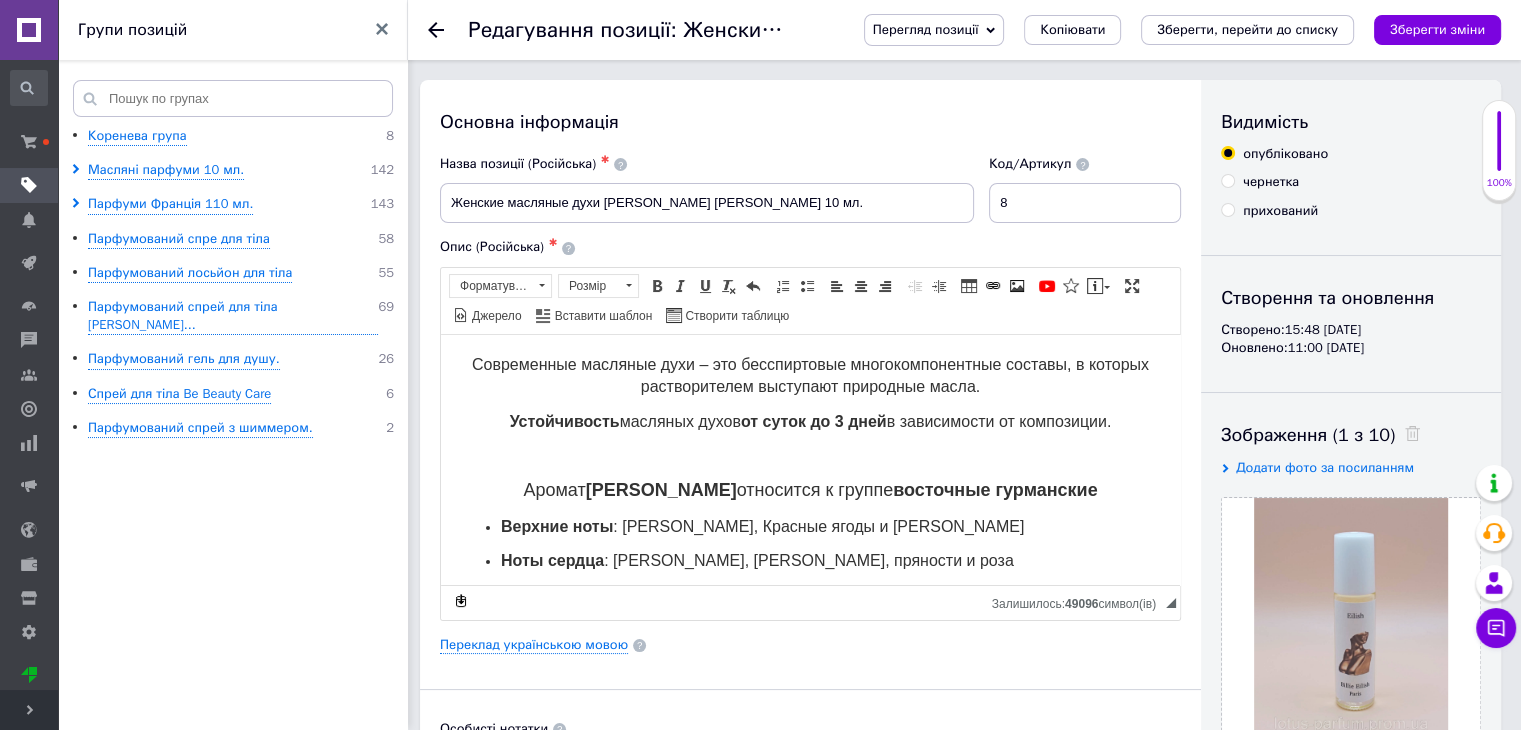 click 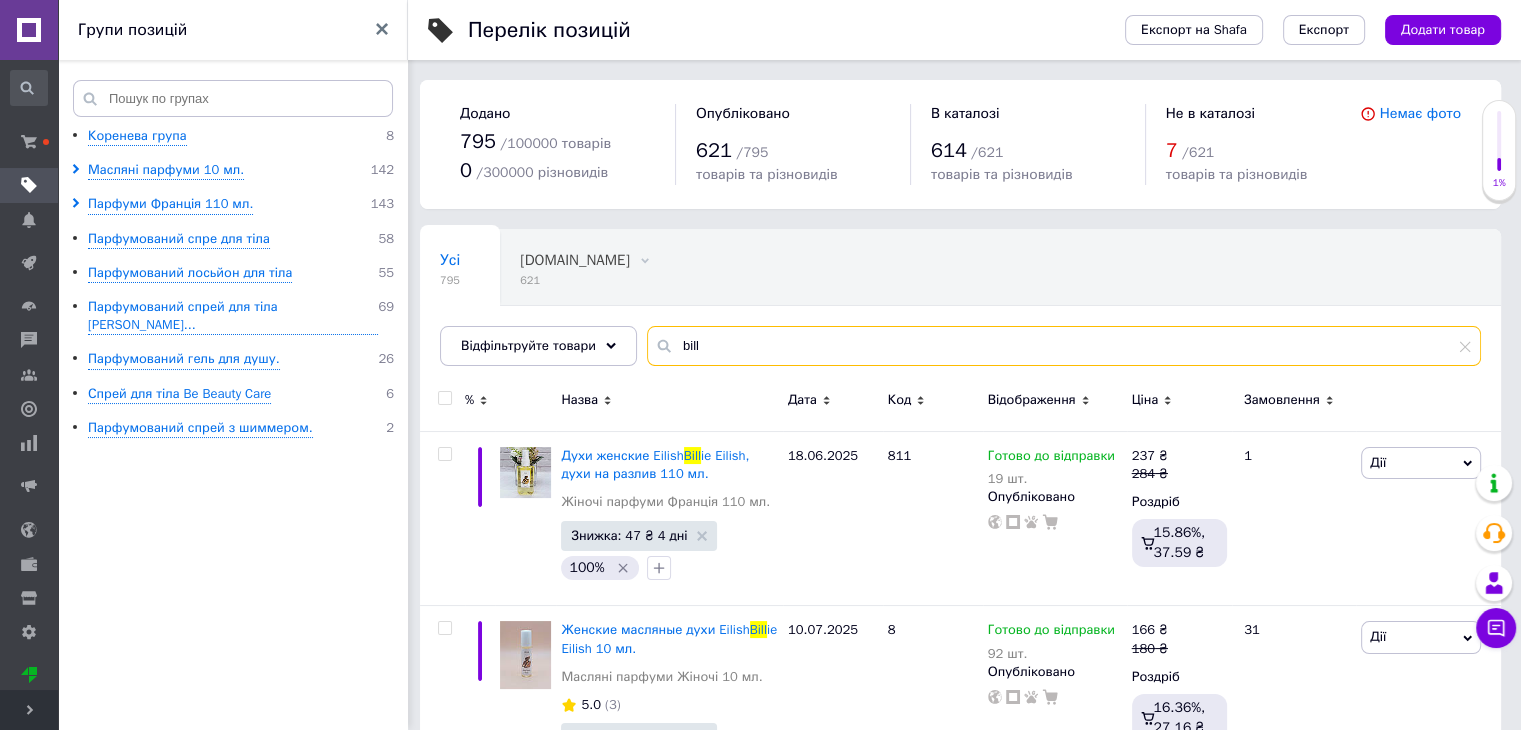 drag, startPoint x: 717, startPoint y: 341, endPoint x: 667, endPoint y: 340, distance: 50.01 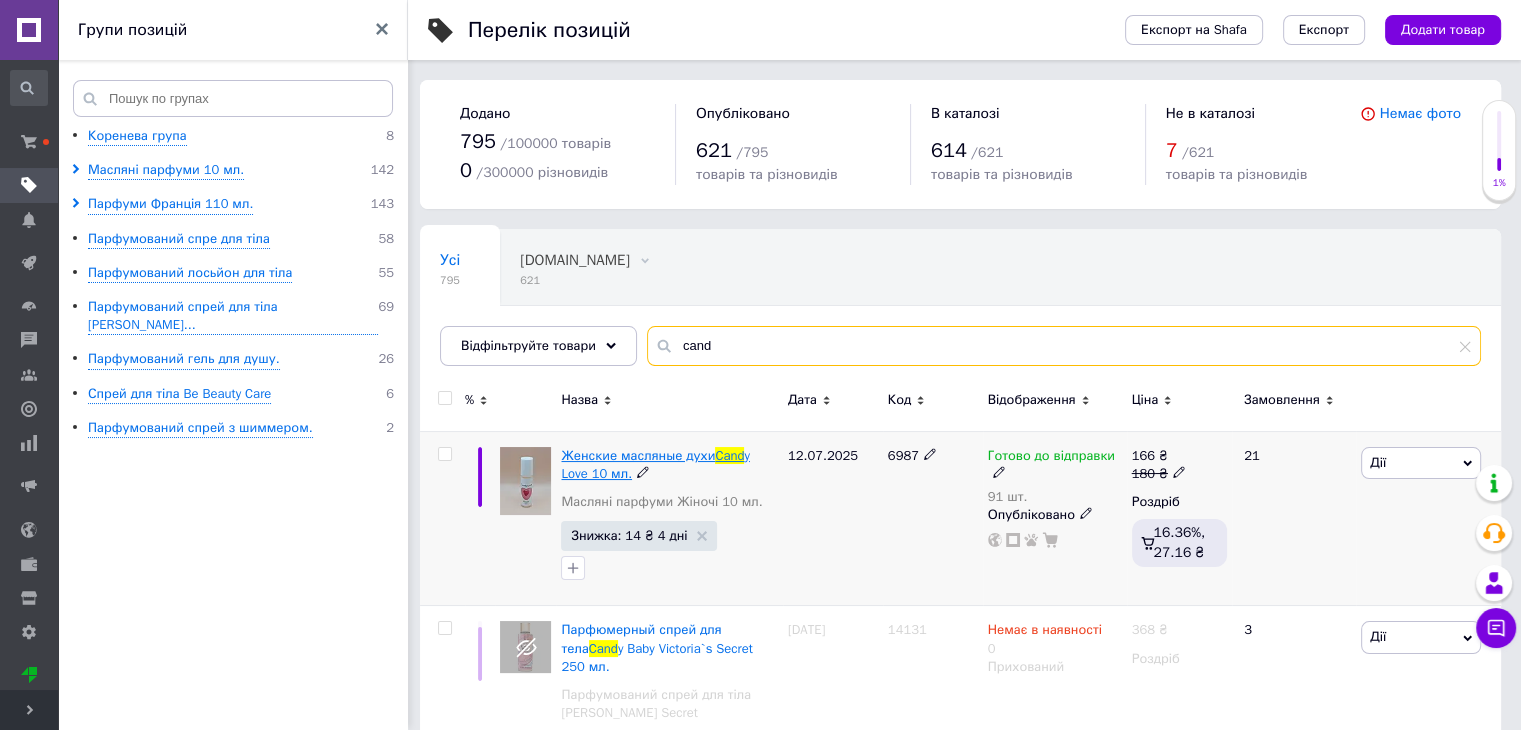 type on "cand" 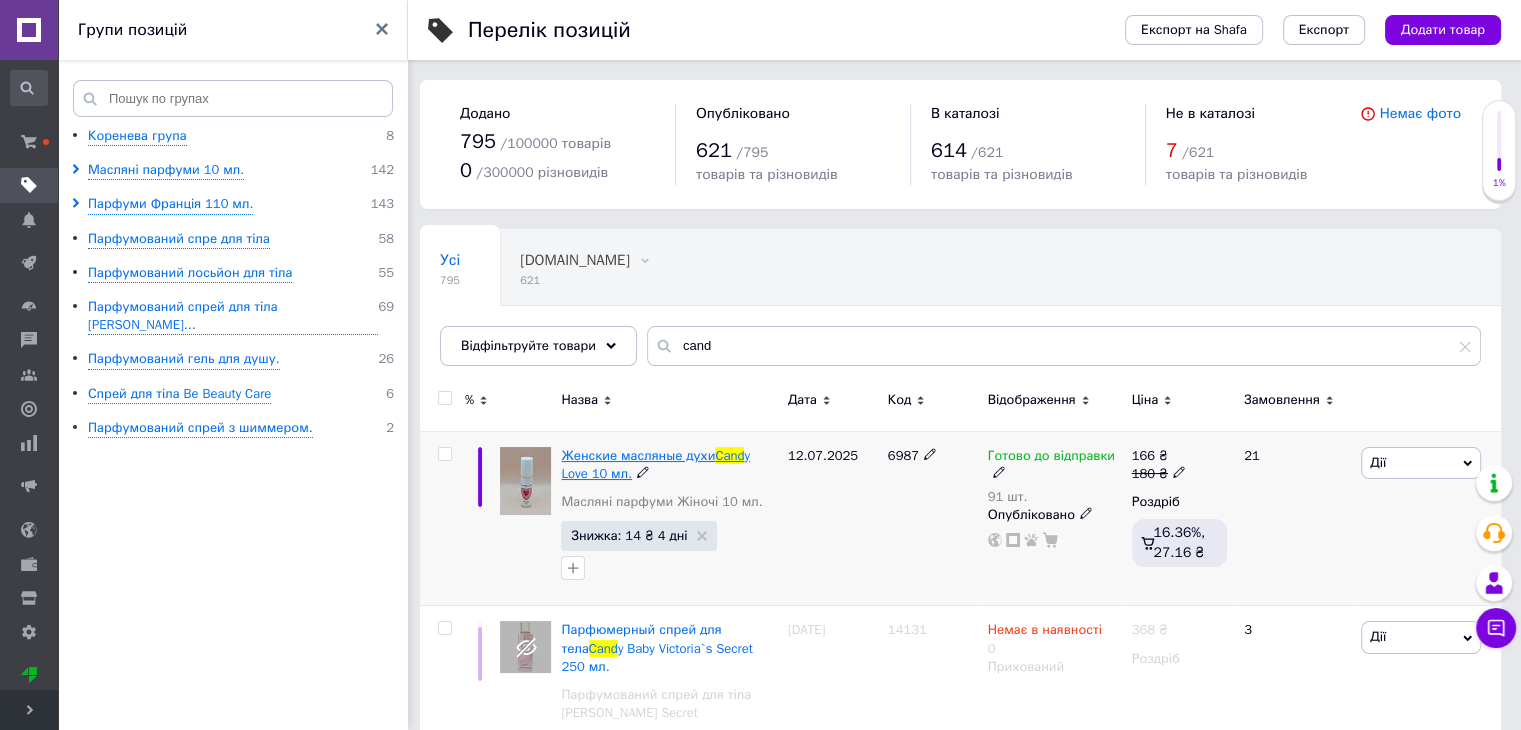 click on "Женские масляные духи" at bounding box center [638, 455] 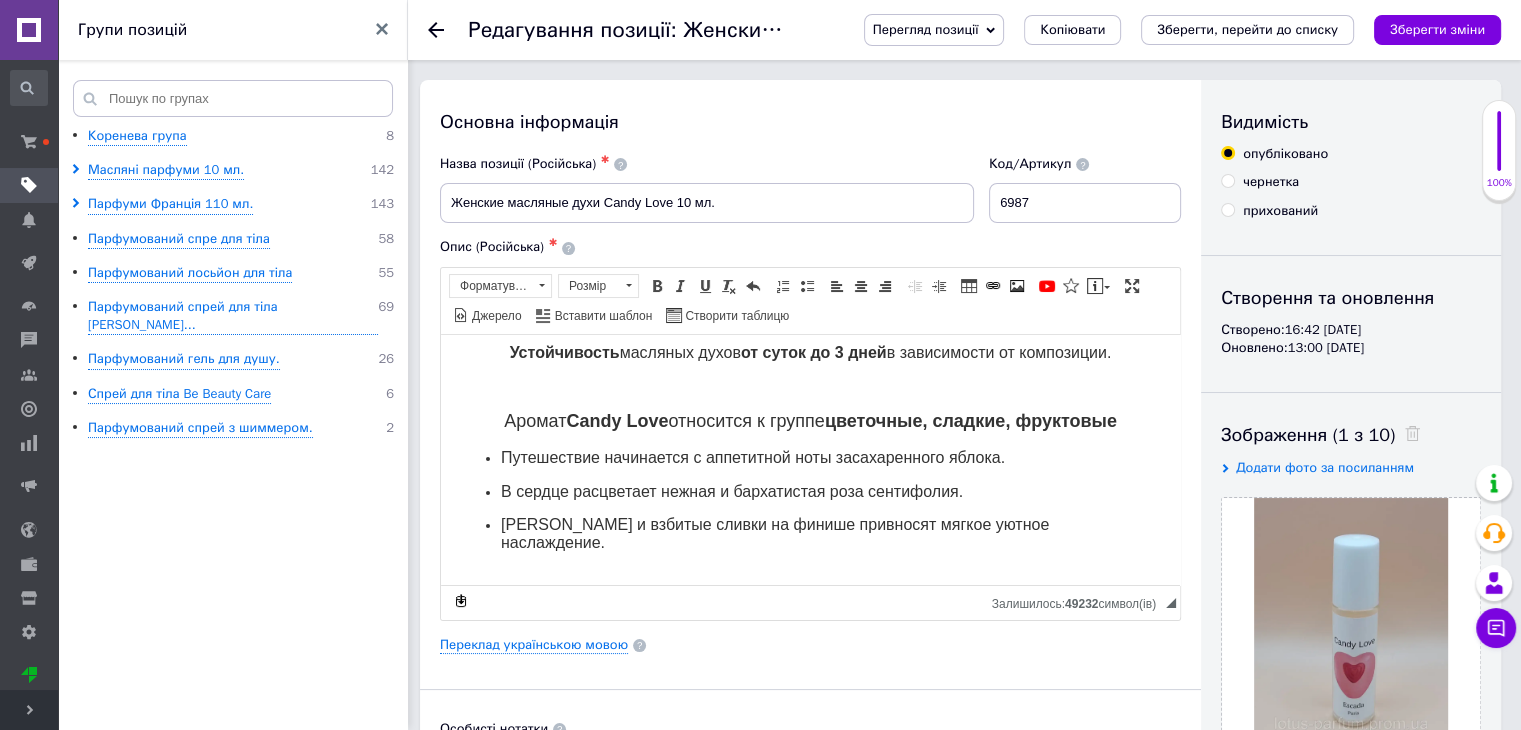 scroll, scrollTop: 100, scrollLeft: 0, axis: vertical 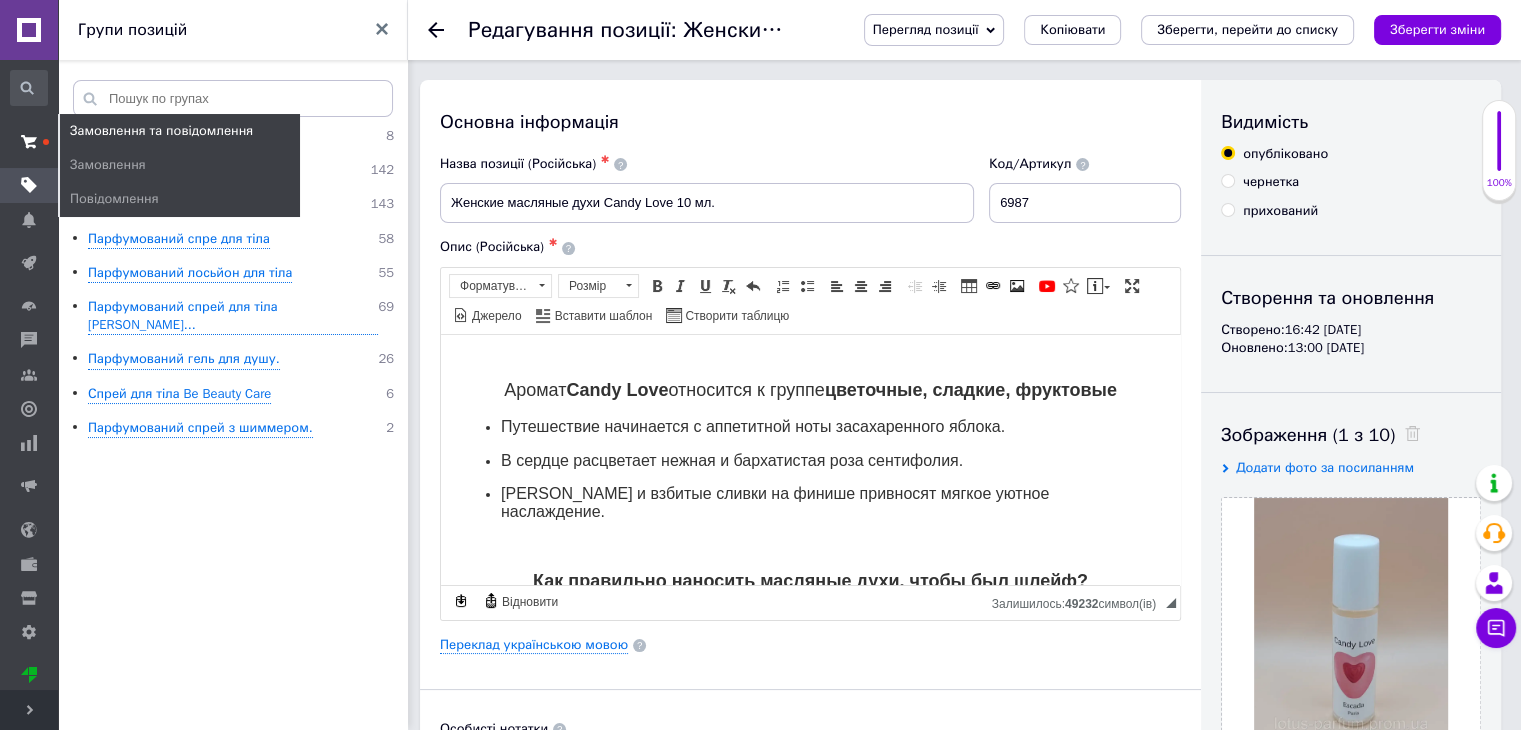 click 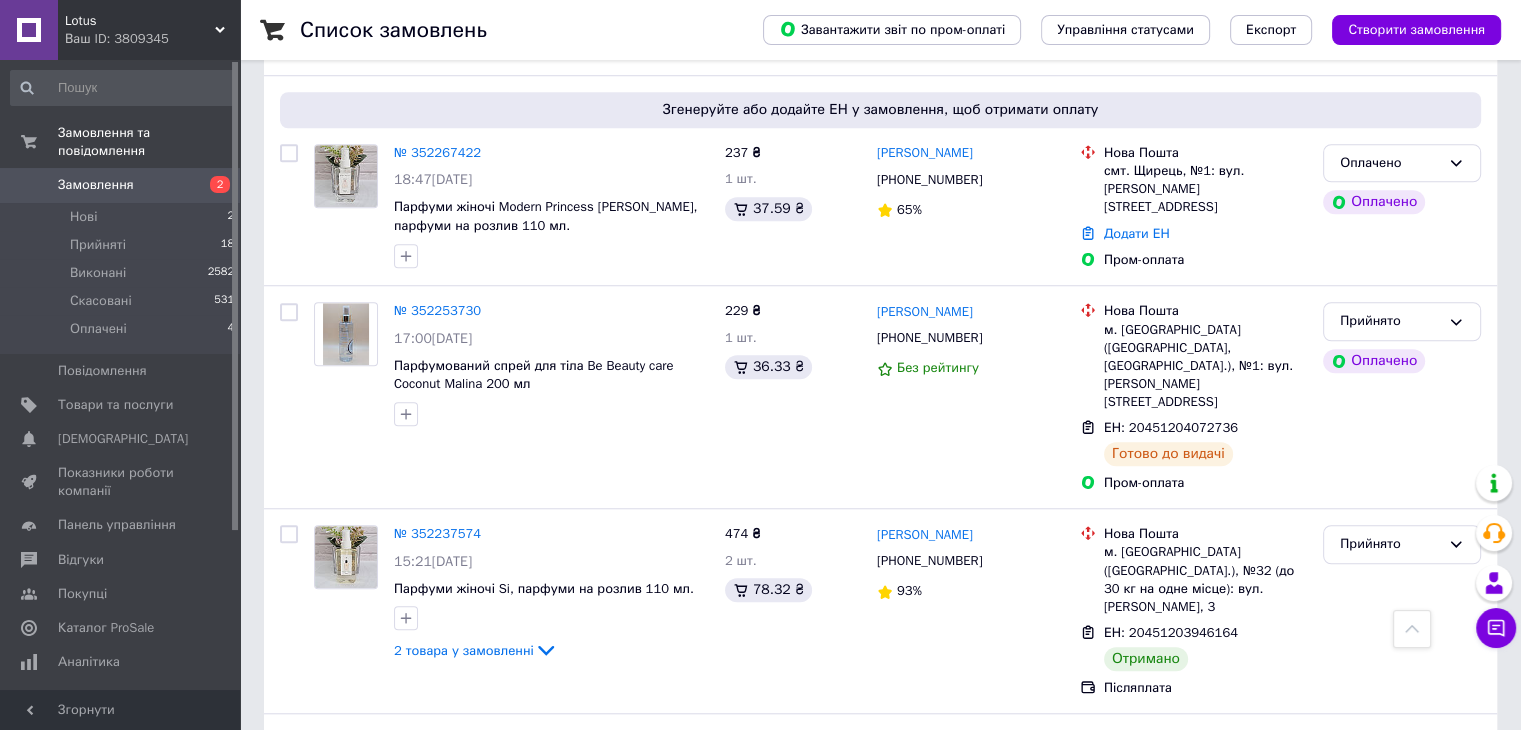 scroll, scrollTop: 1600, scrollLeft: 0, axis: vertical 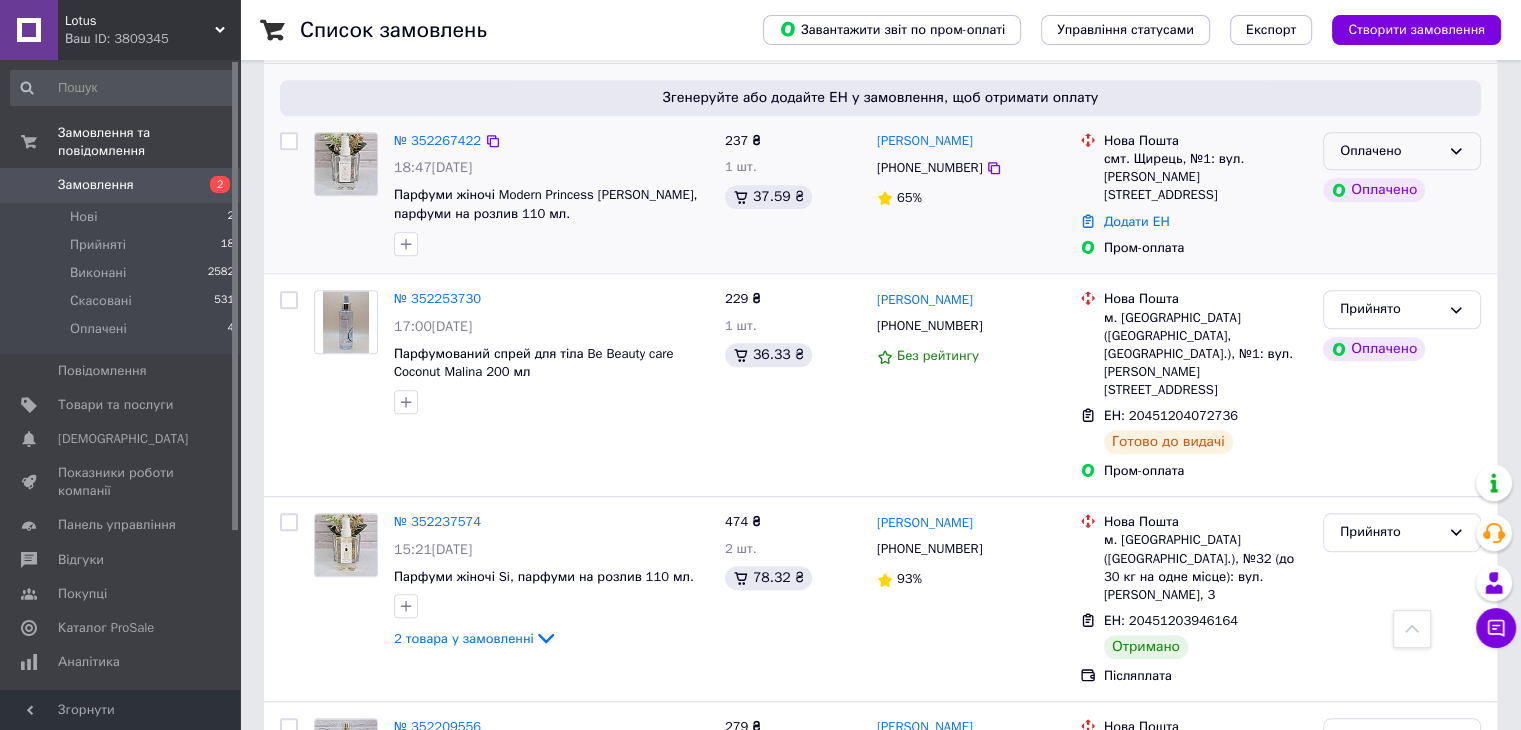 click on "Оплачено" at bounding box center (1402, 151) 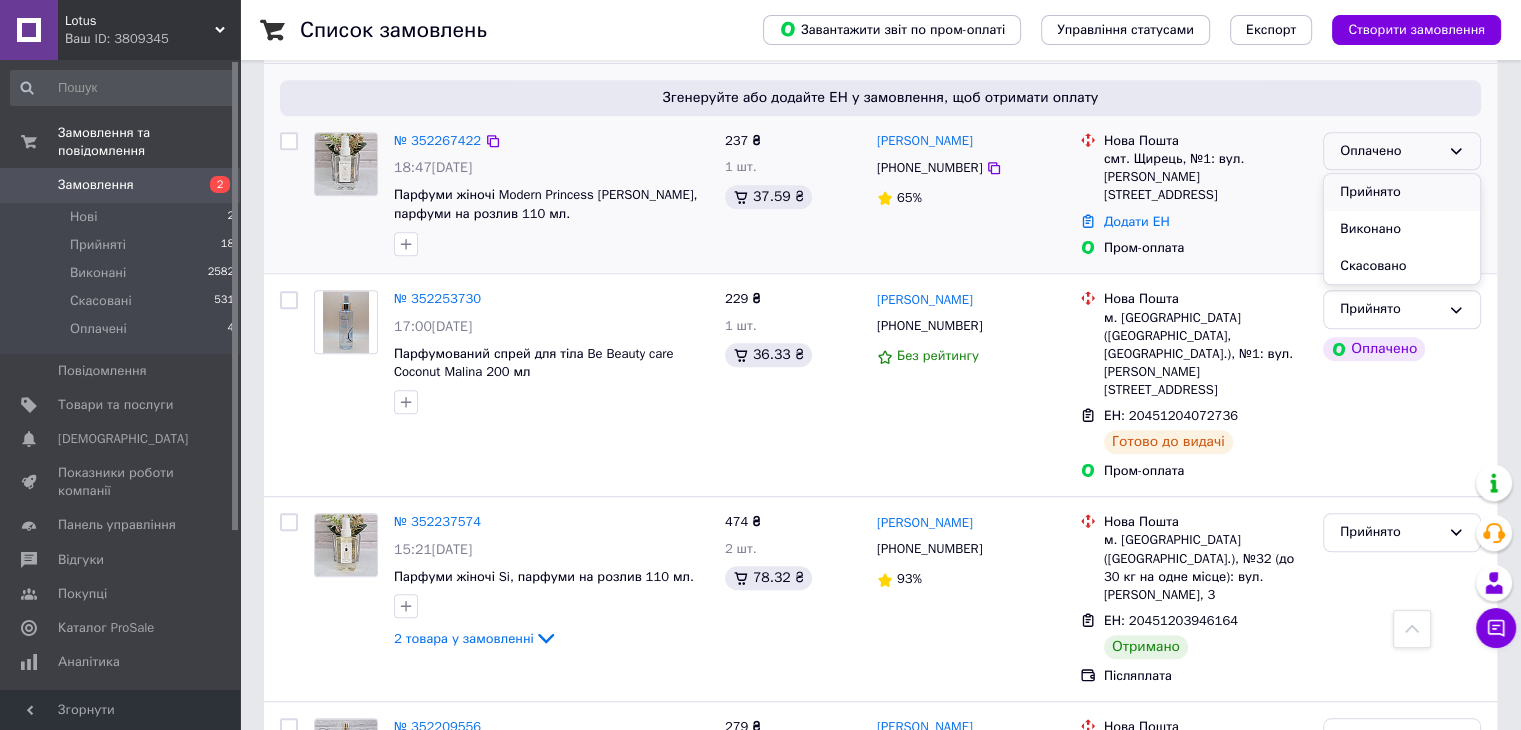 click on "Прийнято" at bounding box center [1402, 192] 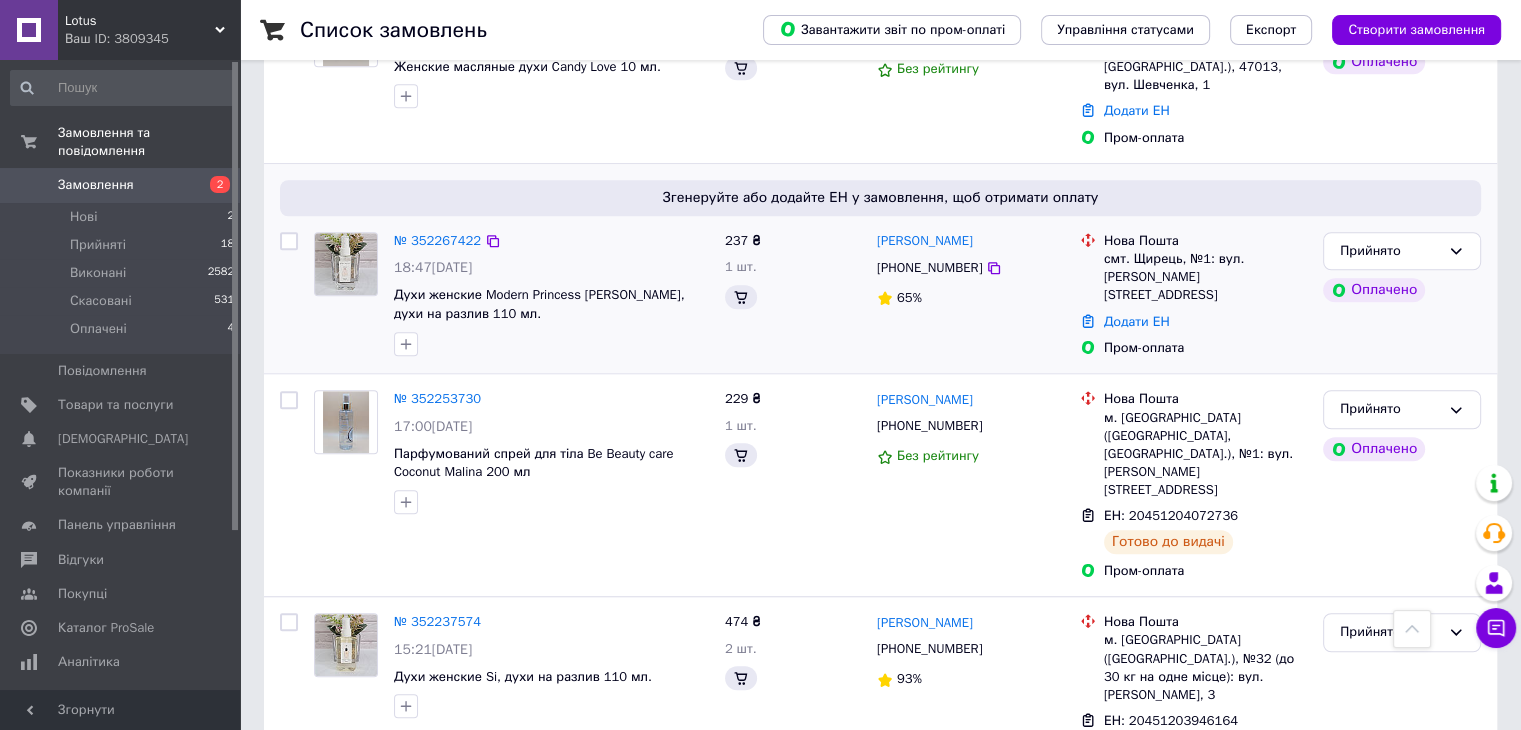 scroll, scrollTop: 1400, scrollLeft: 0, axis: vertical 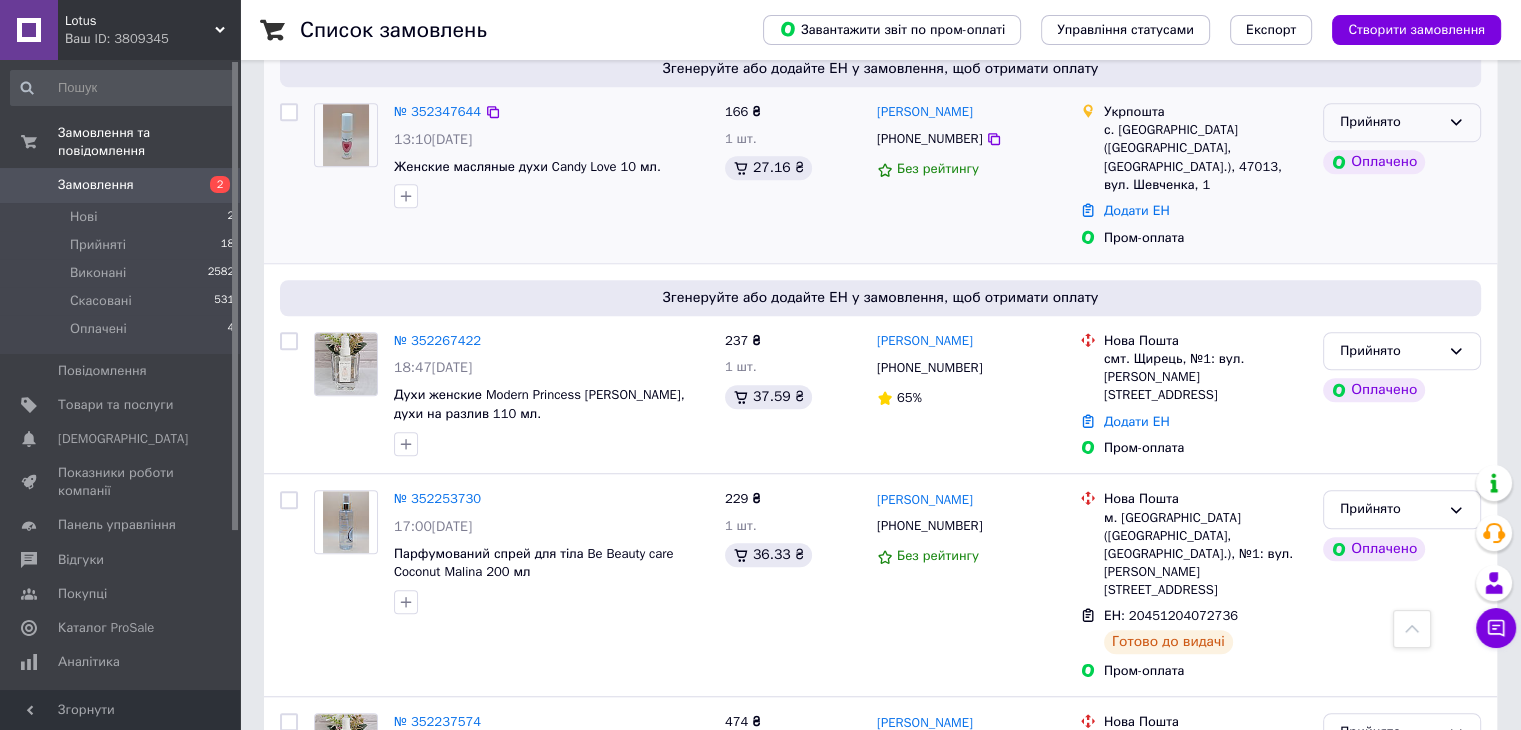 click 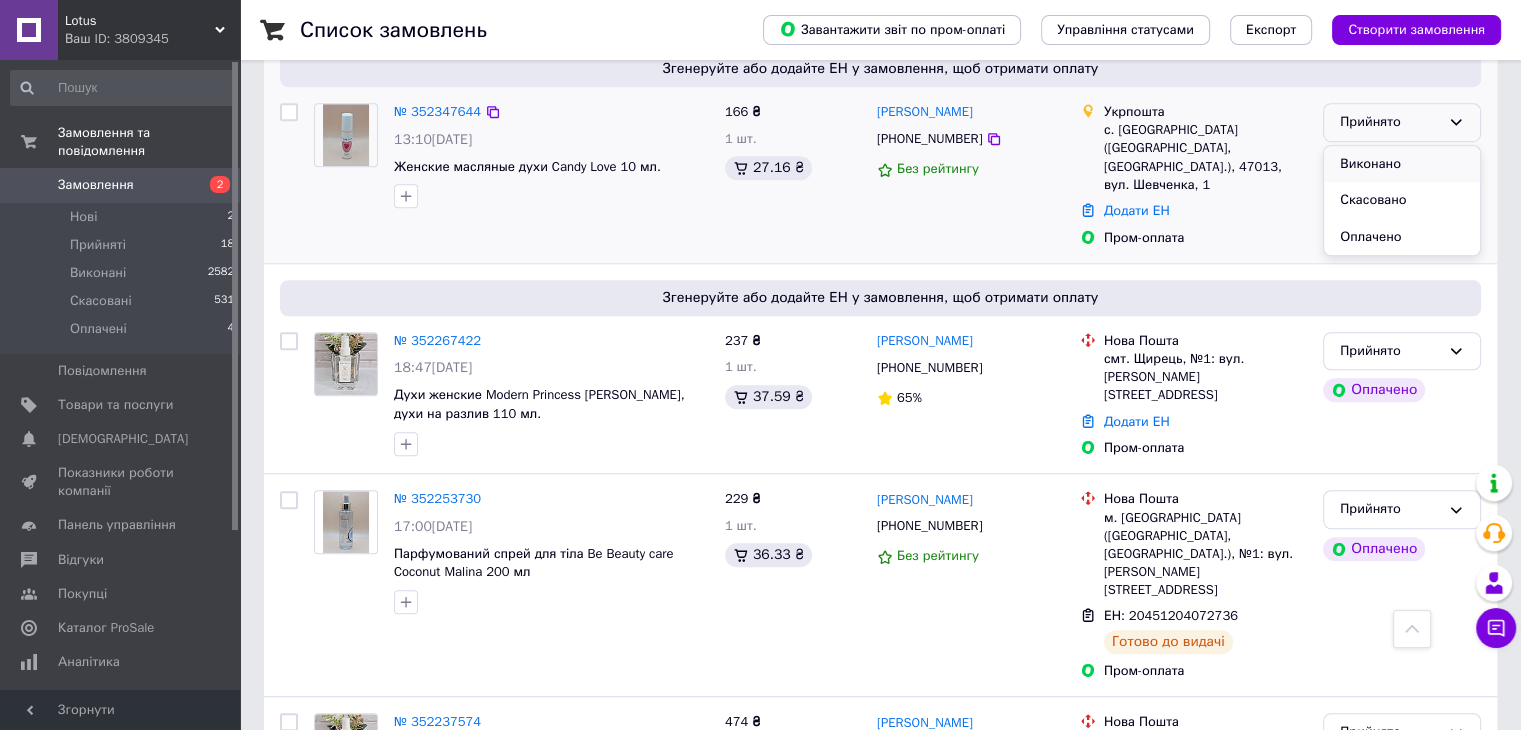 click on "Виконано" at bounding box center (1402, 164) 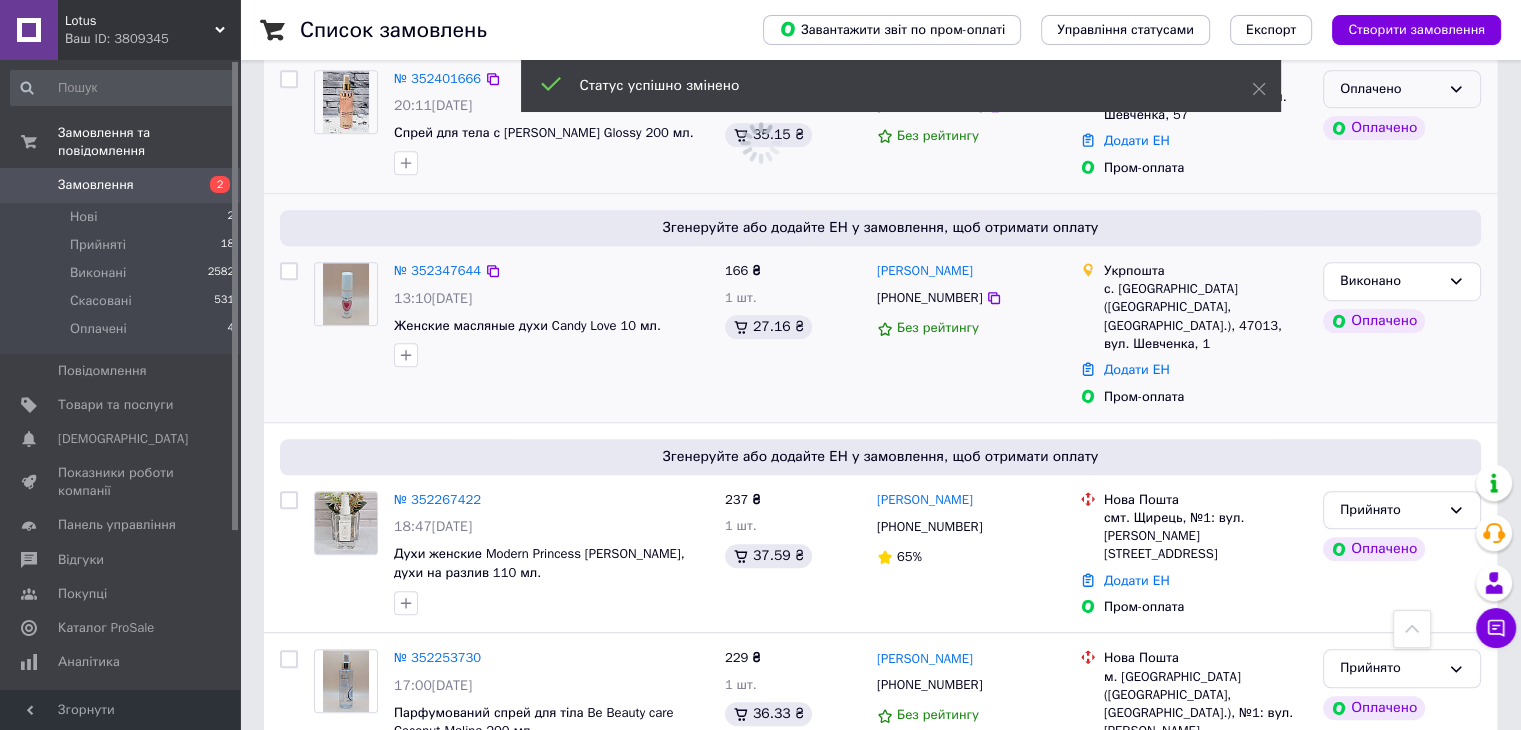 scroll, scrollTop: 1100, scrollLeft: 0, axis: vertical 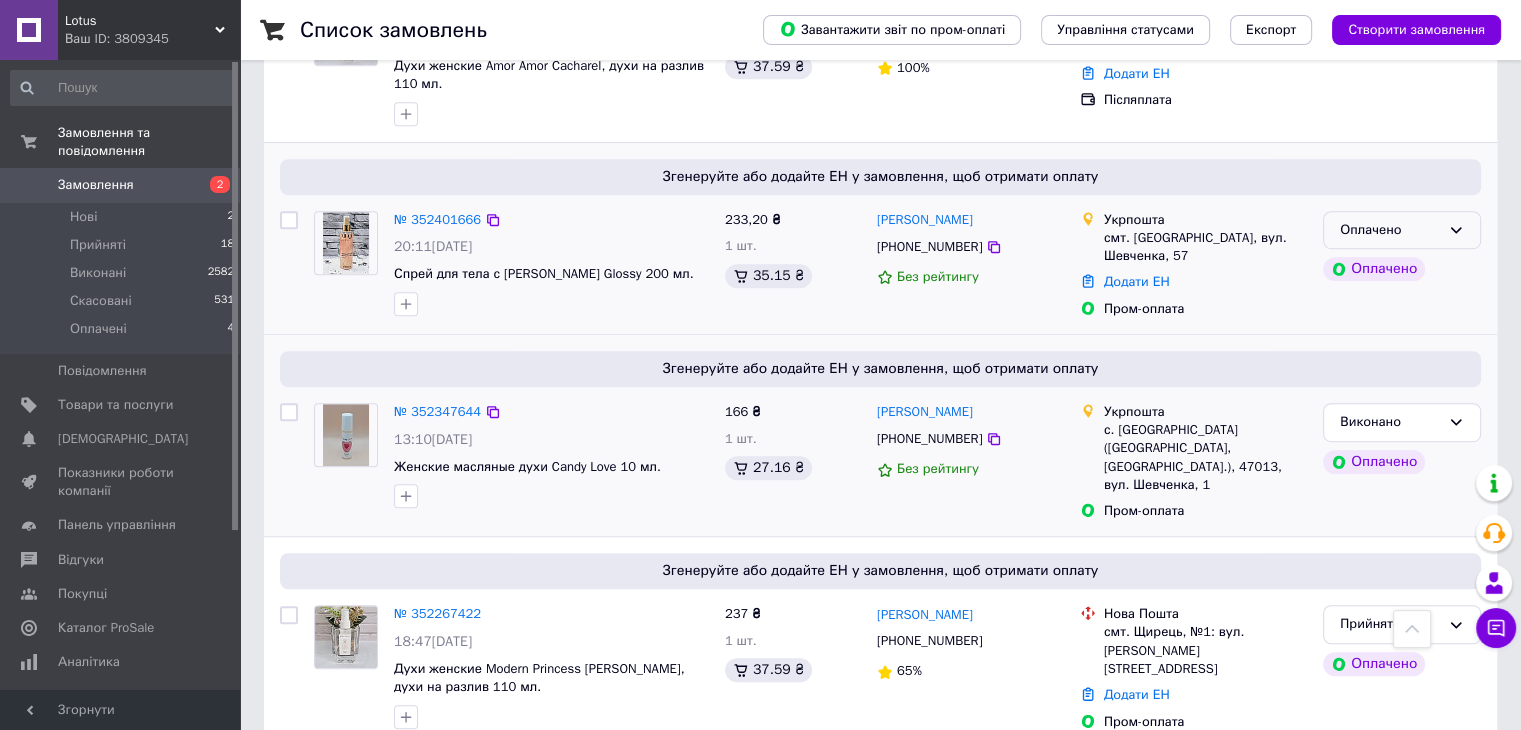 click 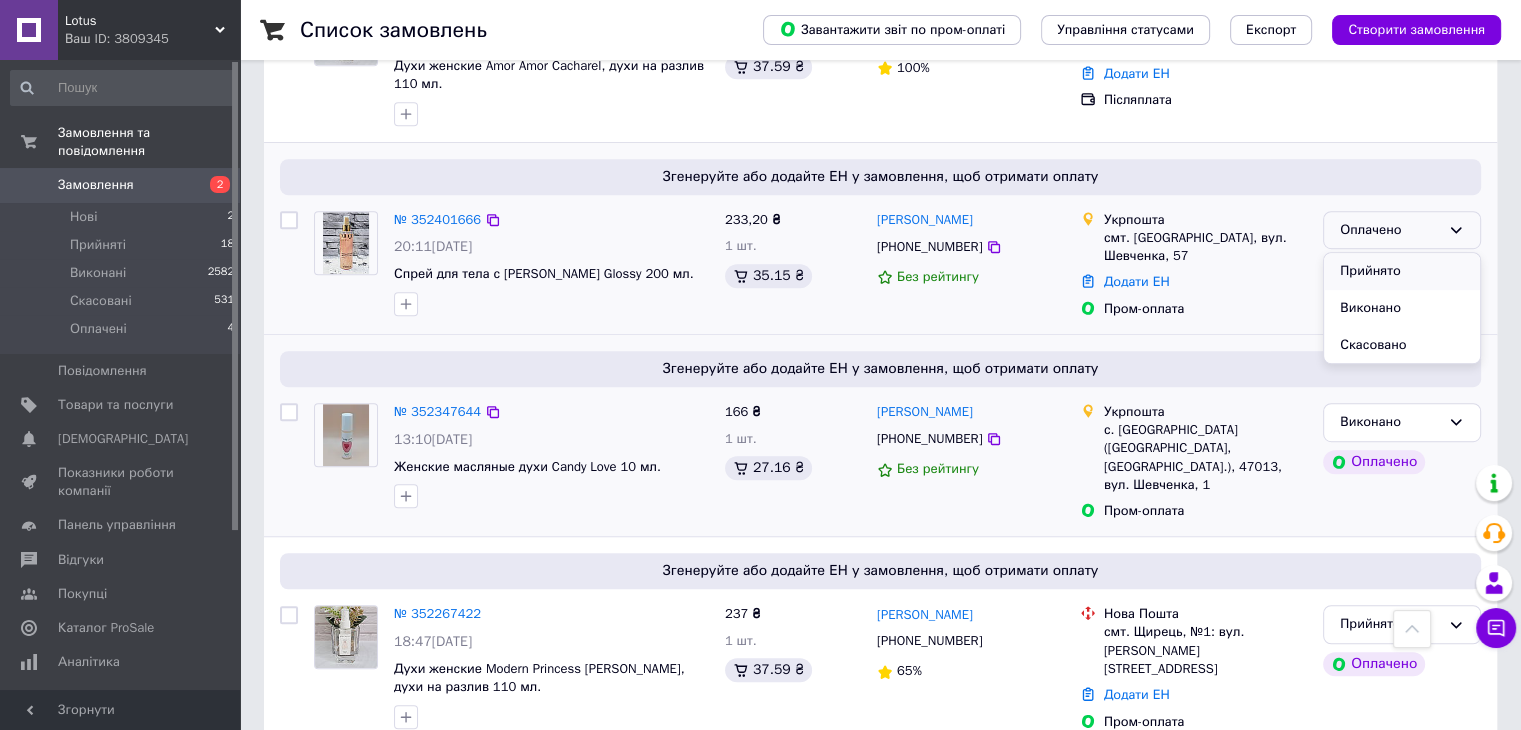 click on "Прийнято" at bounding box center [1402, 271] 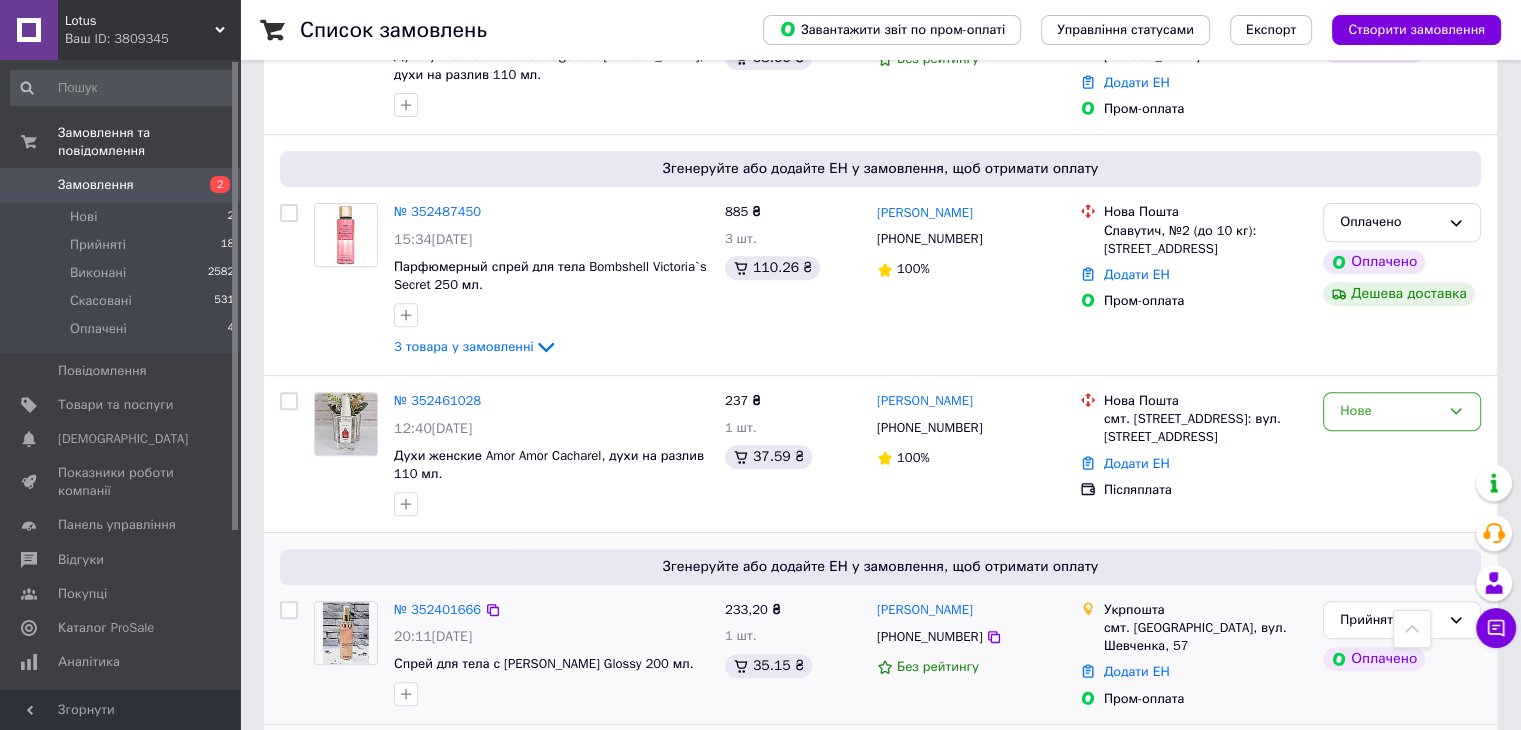 scroll, scrollTop: 700, scrollLeft: 0, axis: vertical 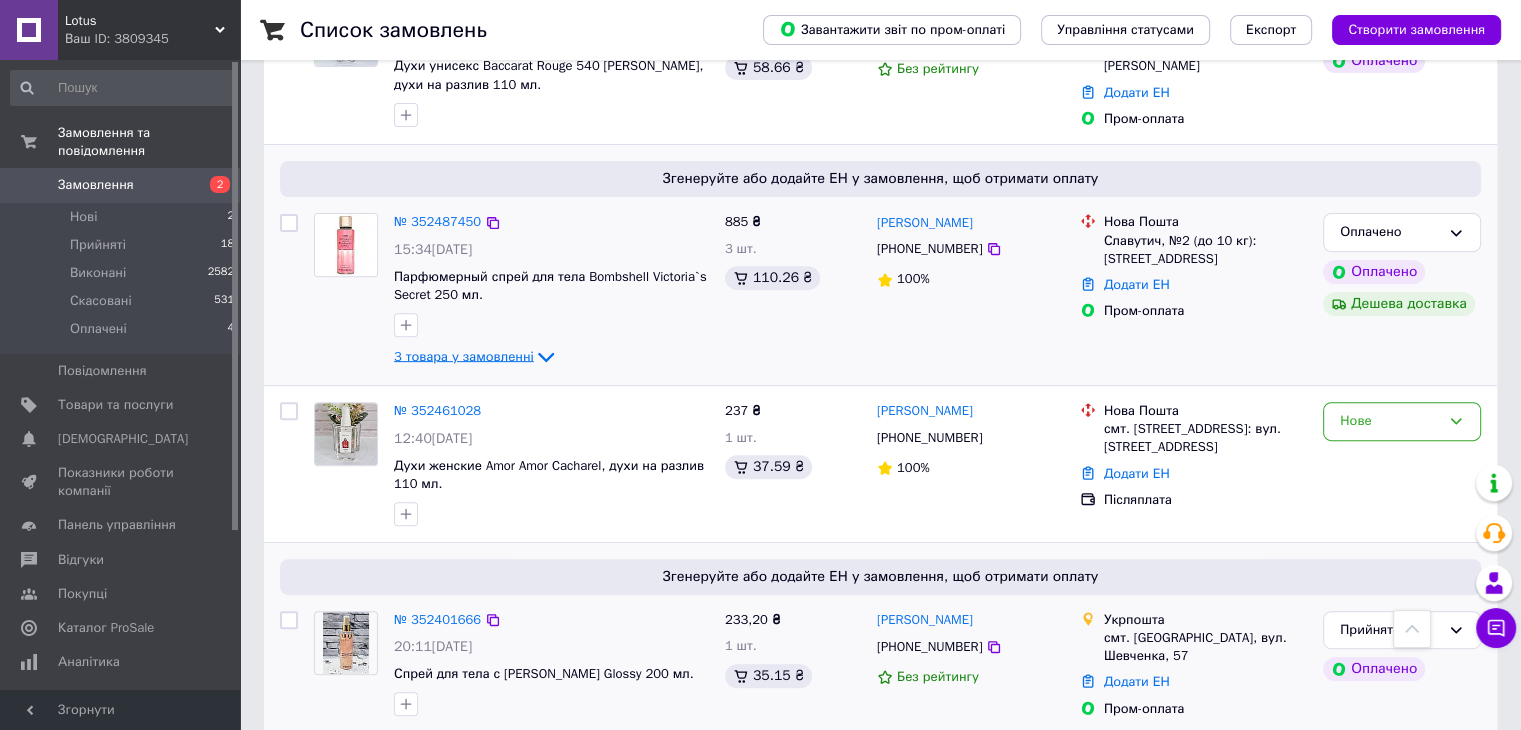 click 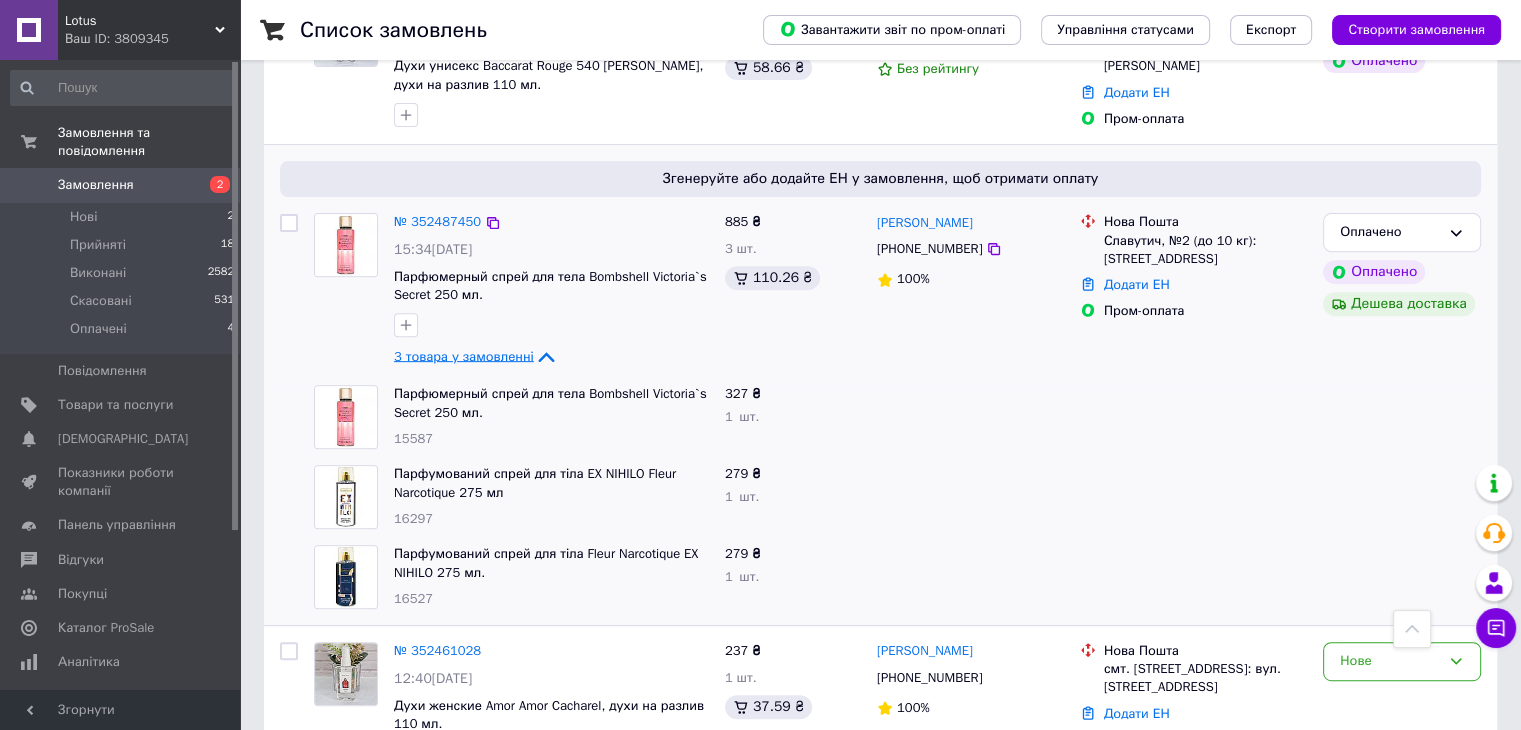 click 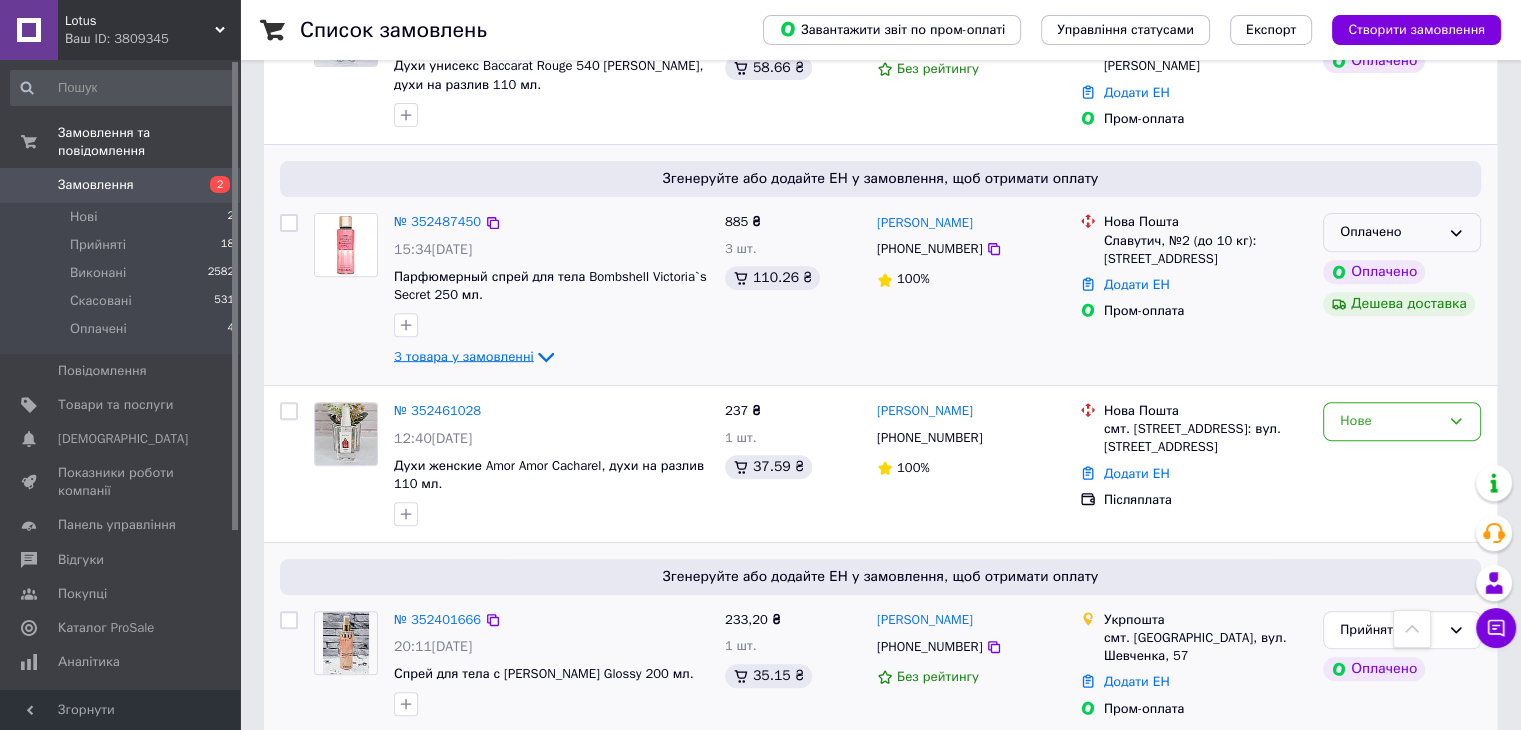 click on "Оплачено" at bounding box center [1390, 232] 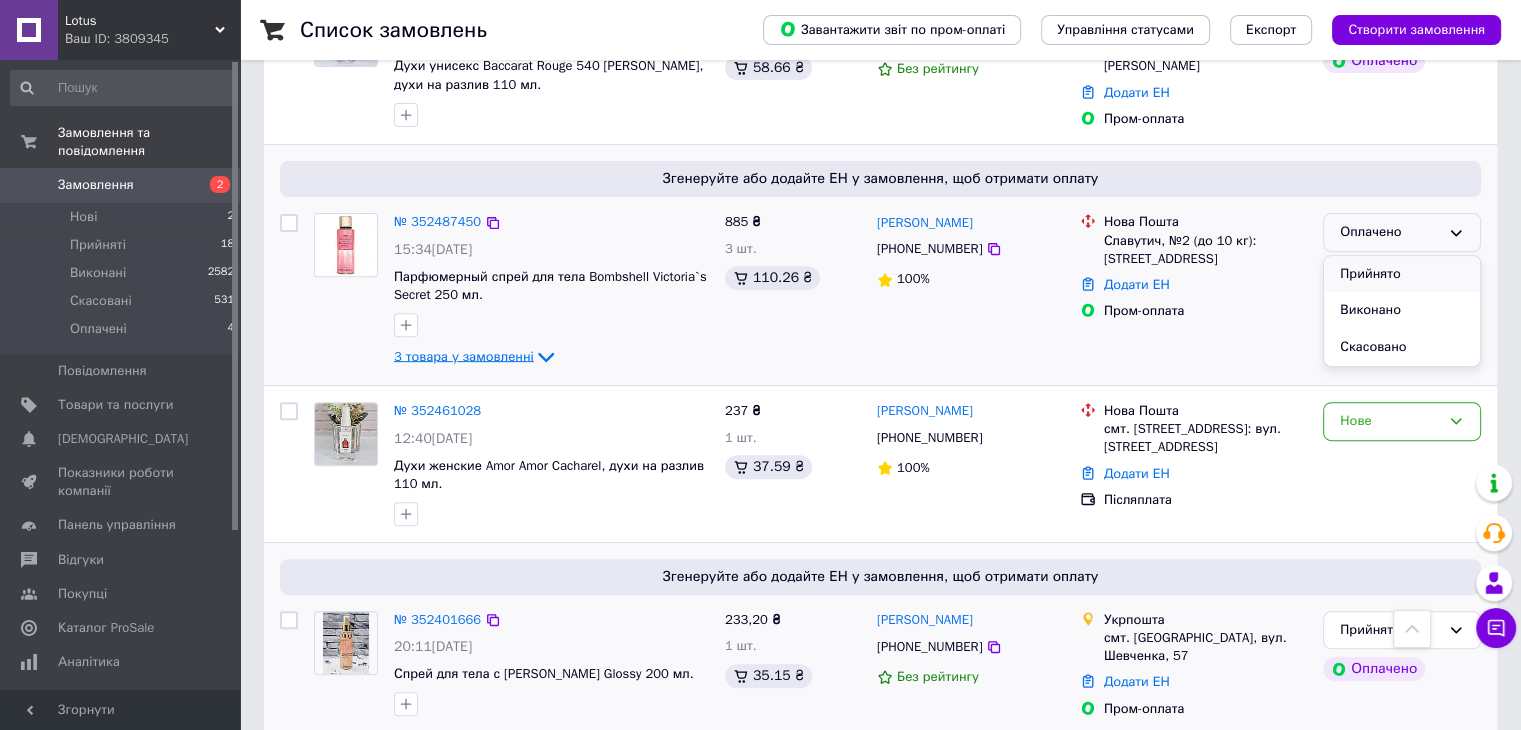 click on "Прийнято" at bounding box center [1402, 274] 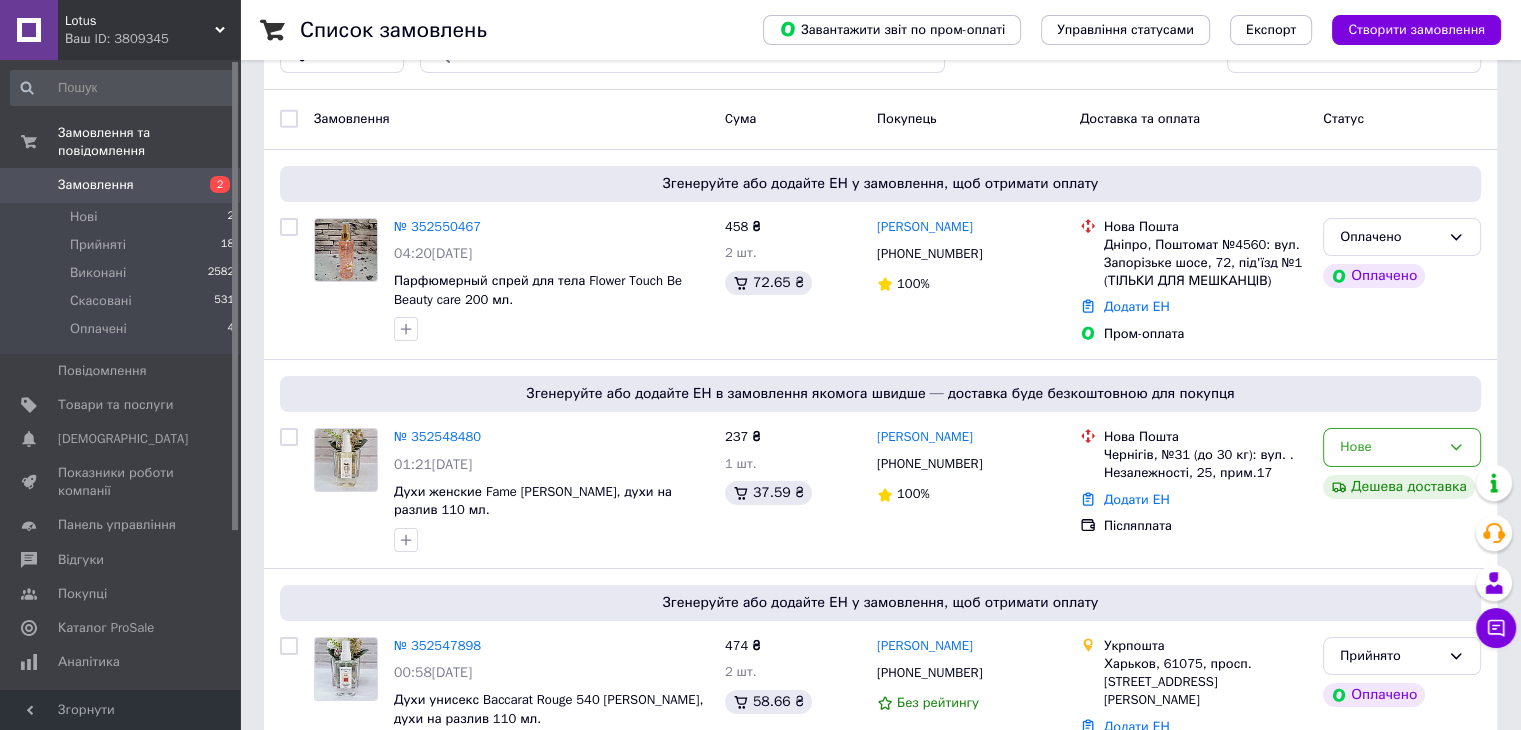 scroll, scrollTop: 100, scrollLeft: 0, axis: vertical 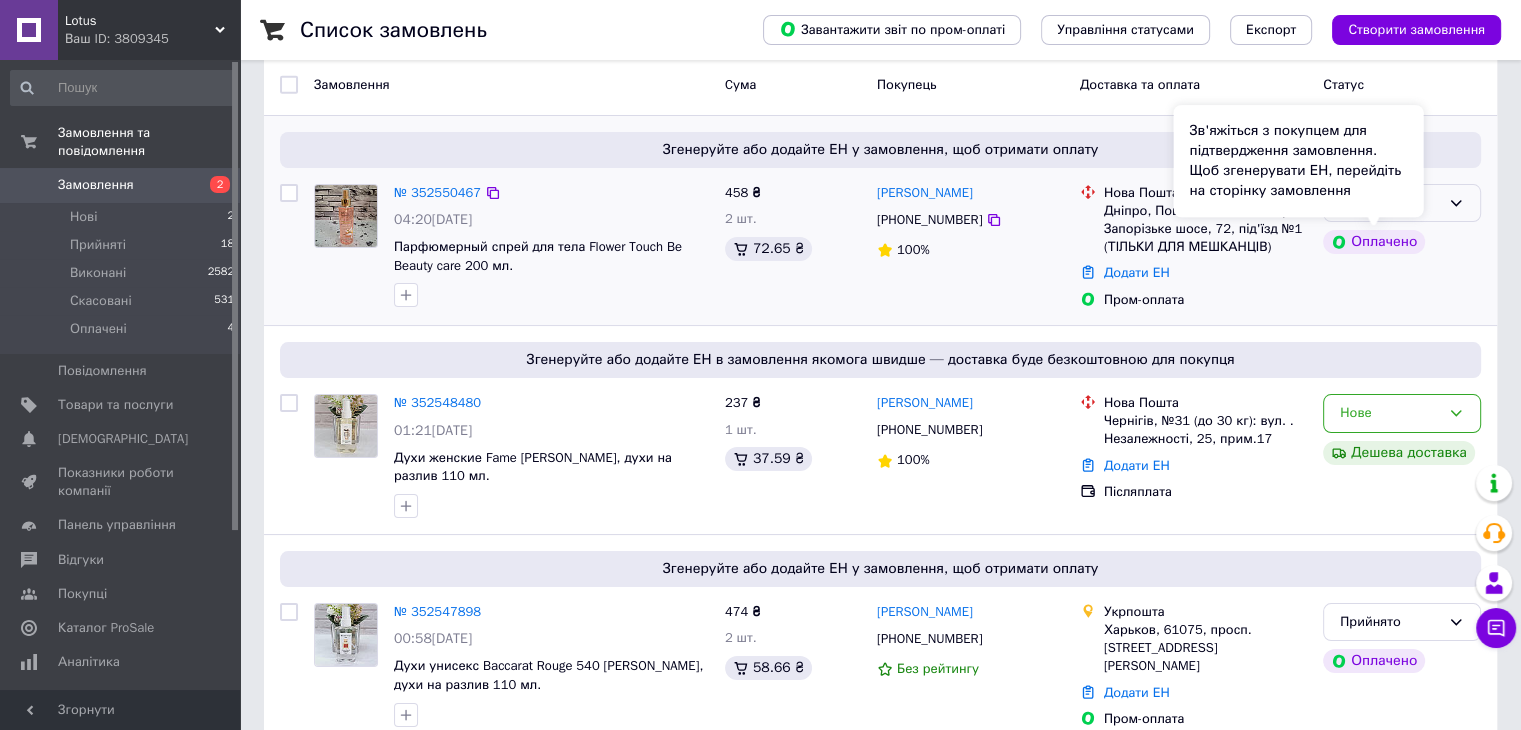 click on "Оплачено" at bounding box center [1390, 203] 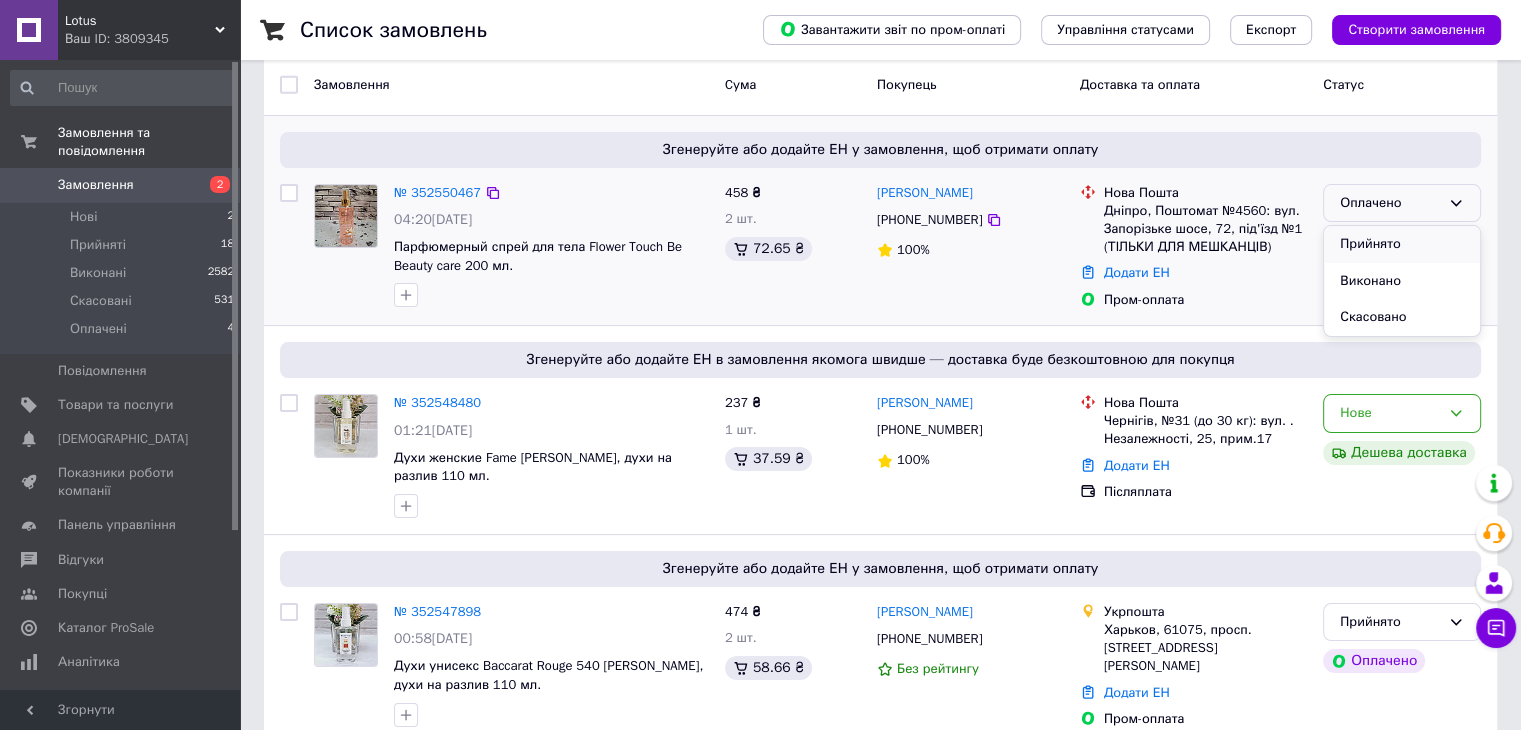 click on "Прийнято" at bounding box center [1402, 244] 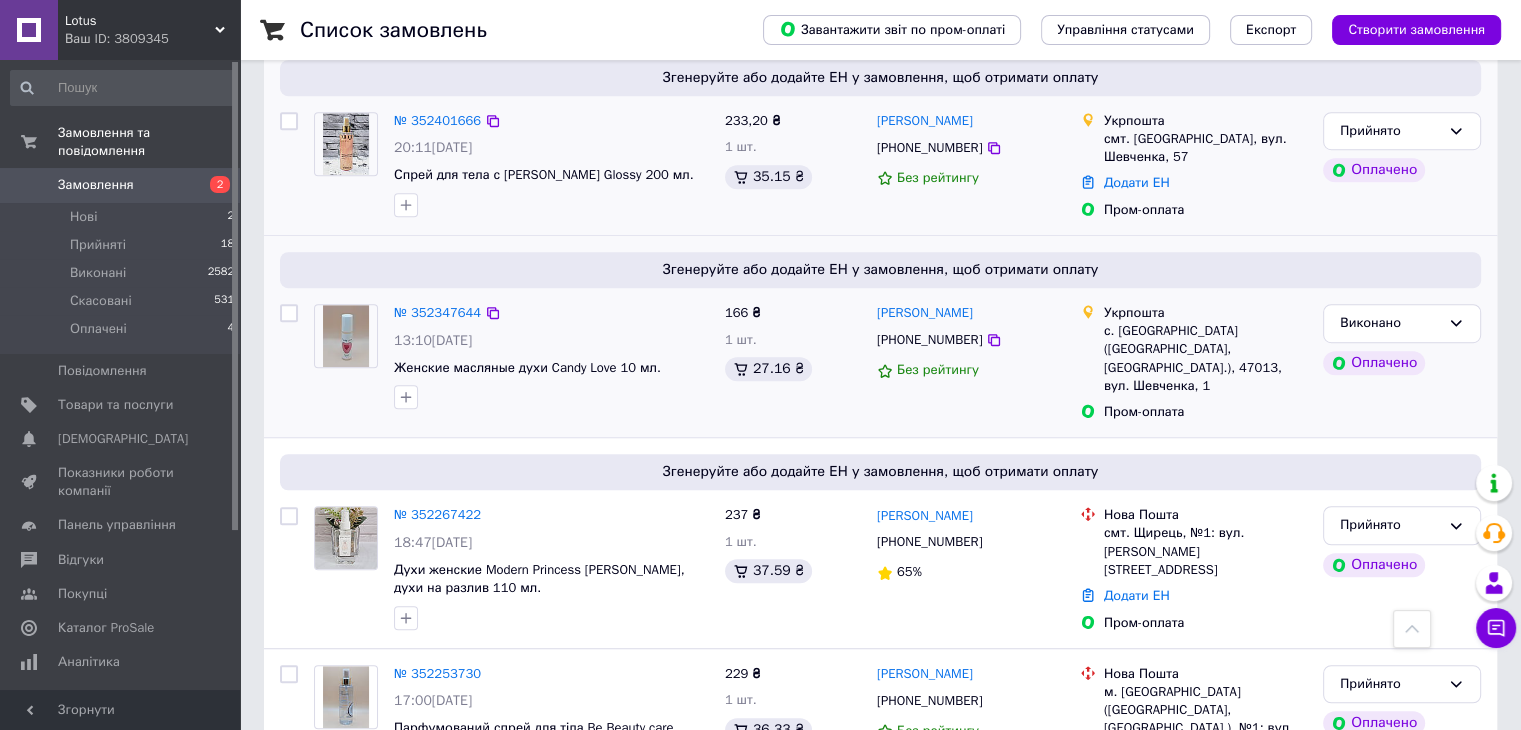scroll, scrollTop: 1200, scrollLeft: 0, axis: vertical 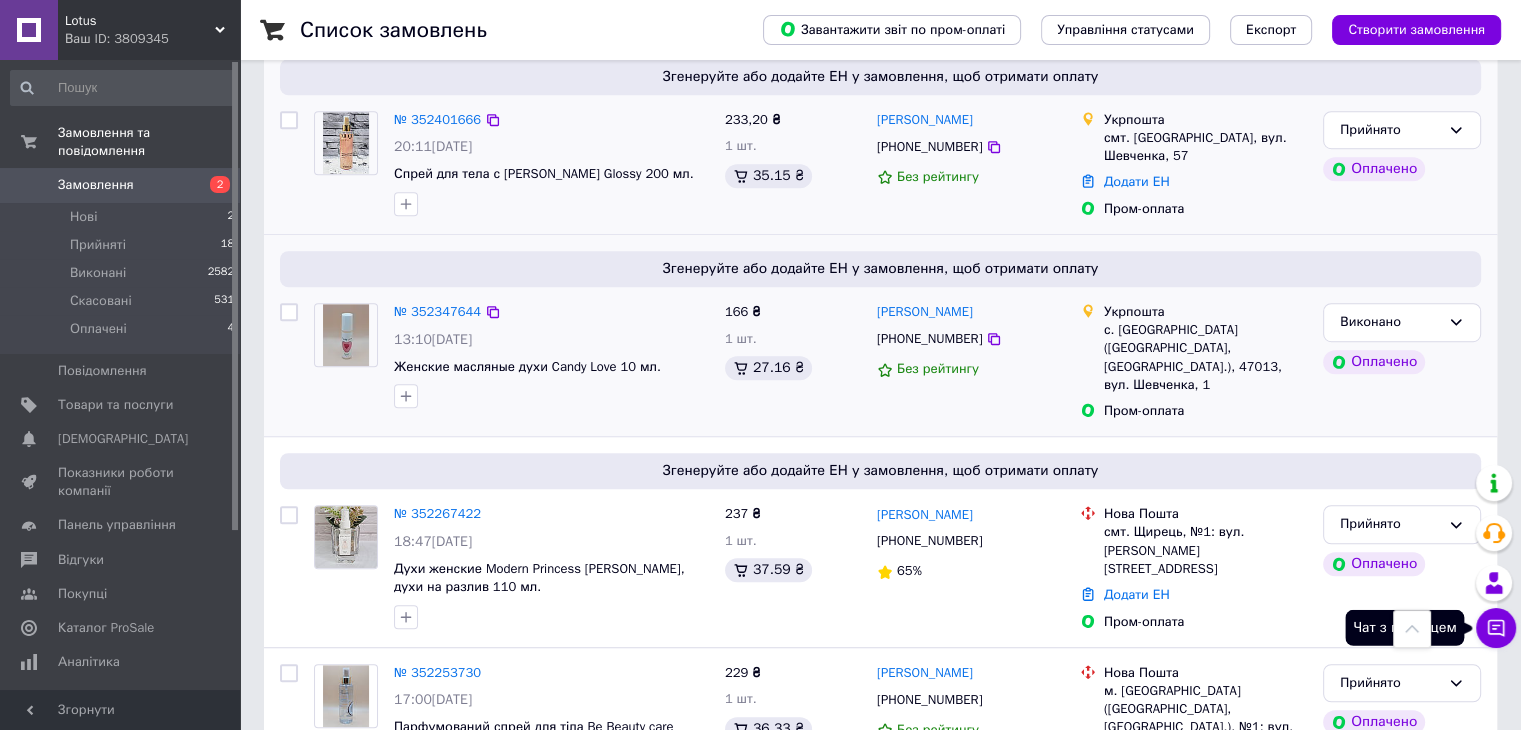 click on "Чат з покупцем" at bounding box center [1496, 628] 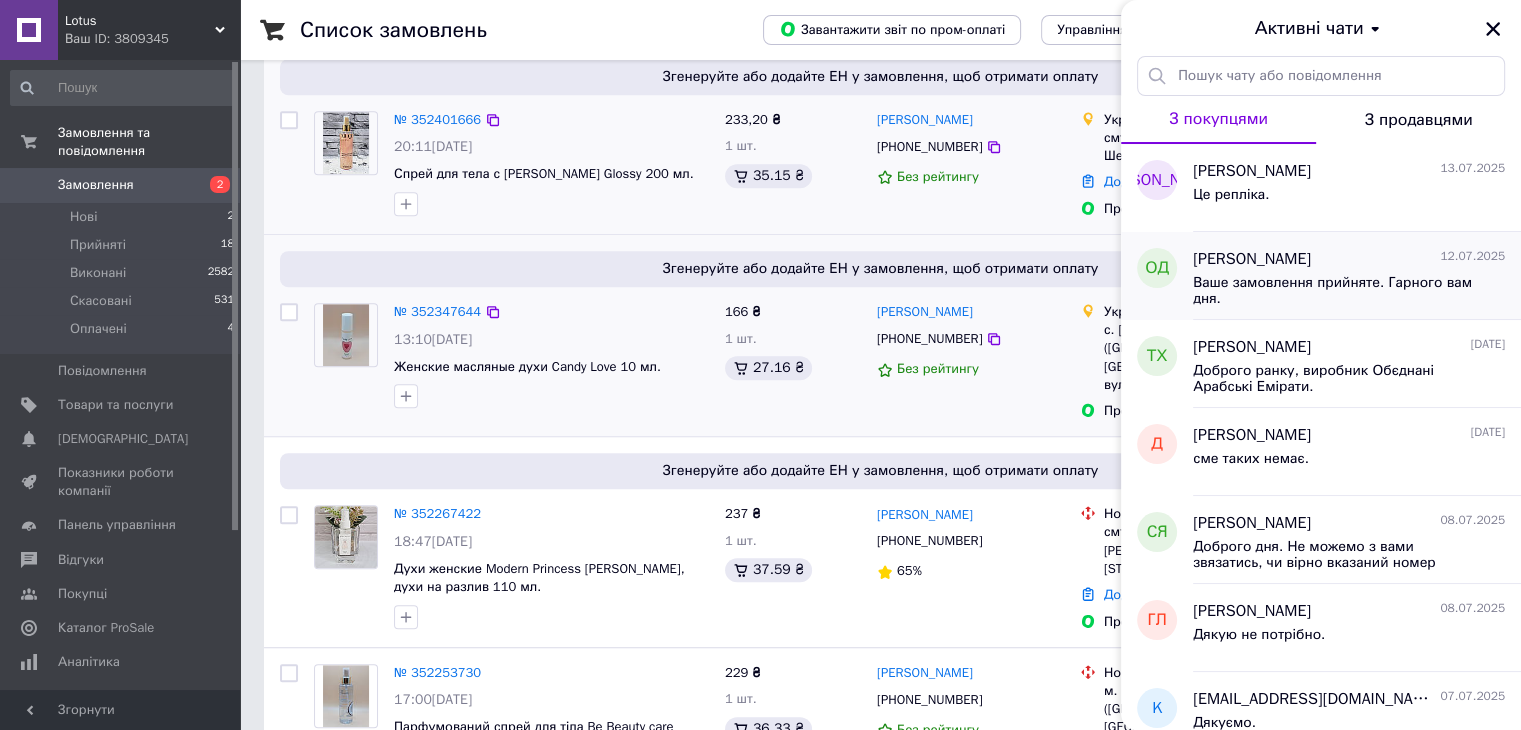 click on "[PERSON_NAME] [DATE]" at bounding box center (1349, 259) 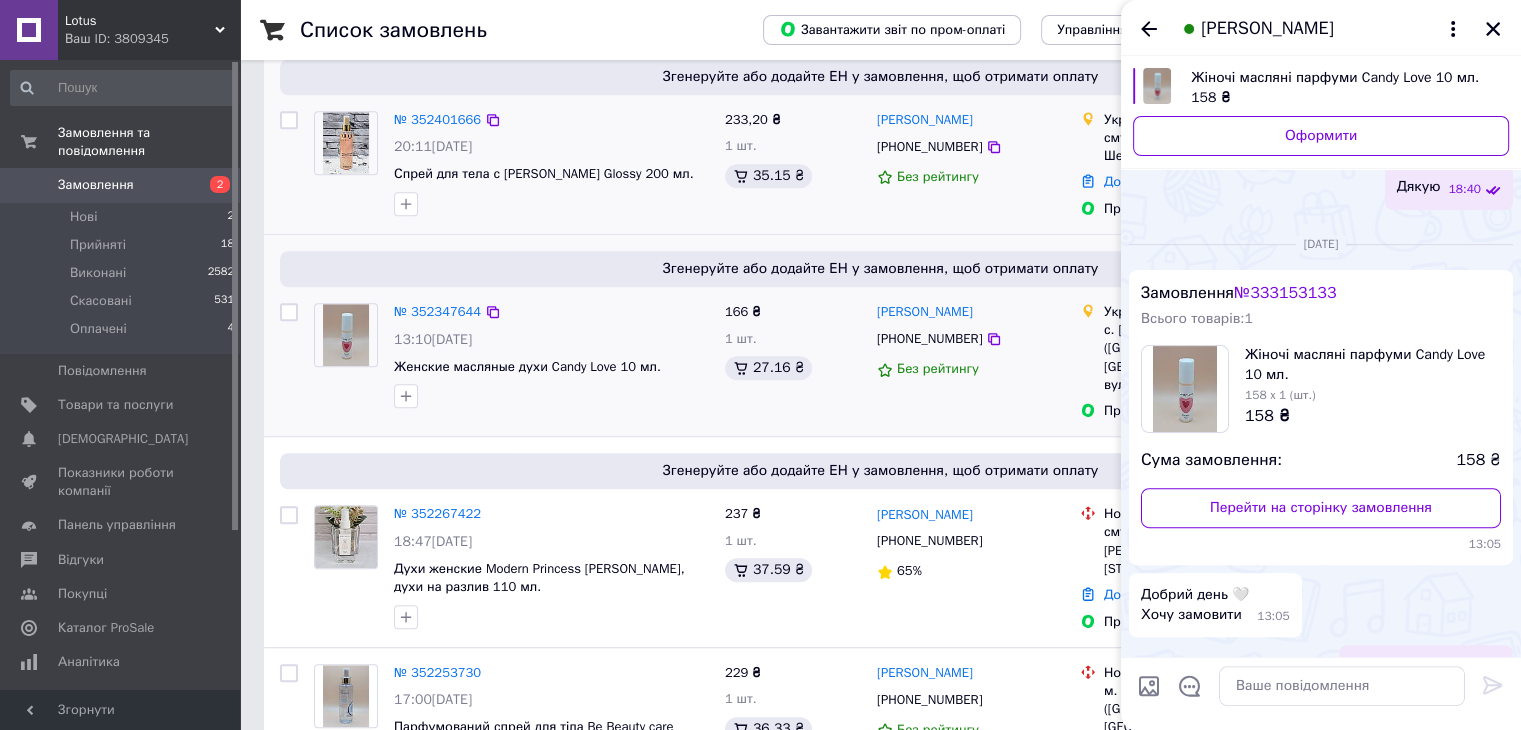 scroll, scrollTop: 539, scrollLeft: 0, axis: vertical 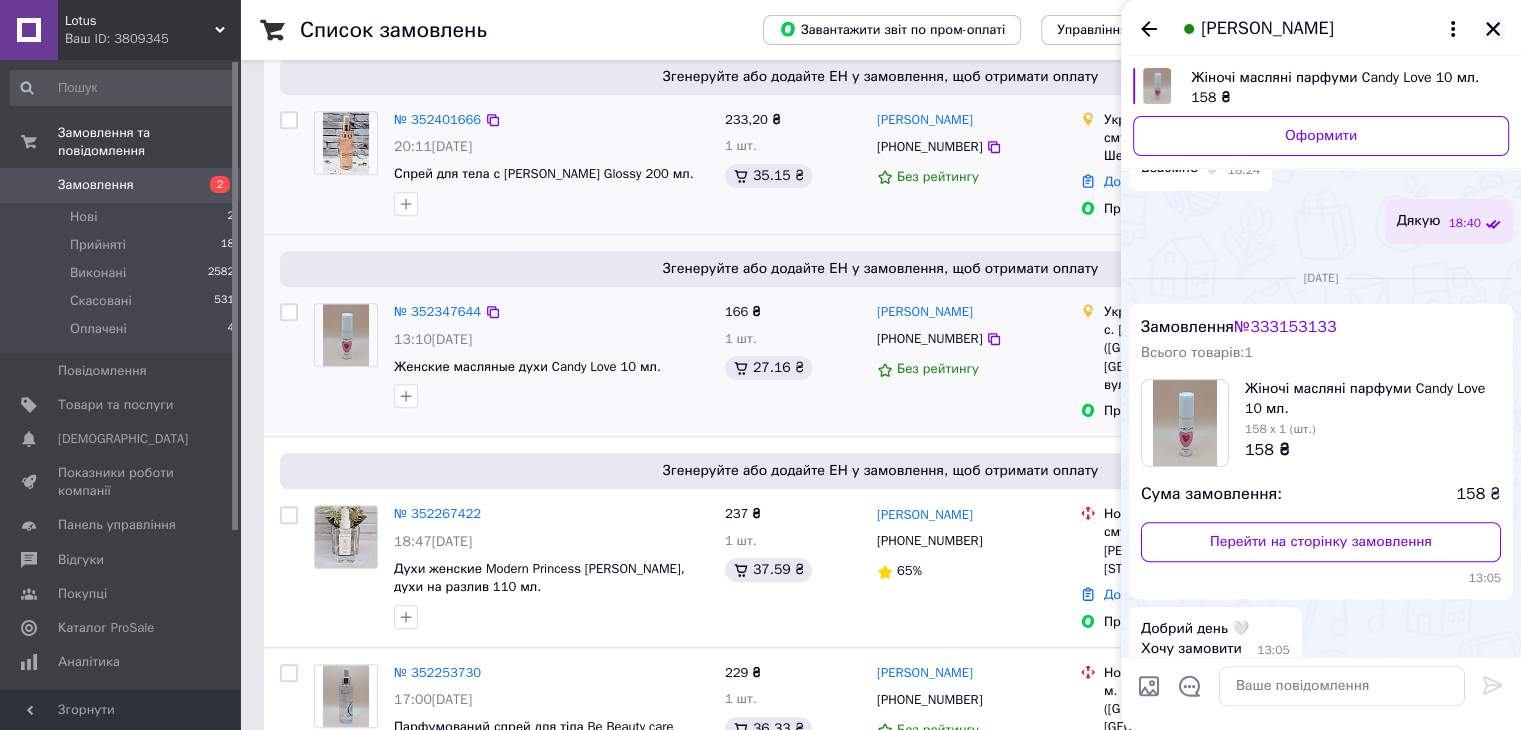 click 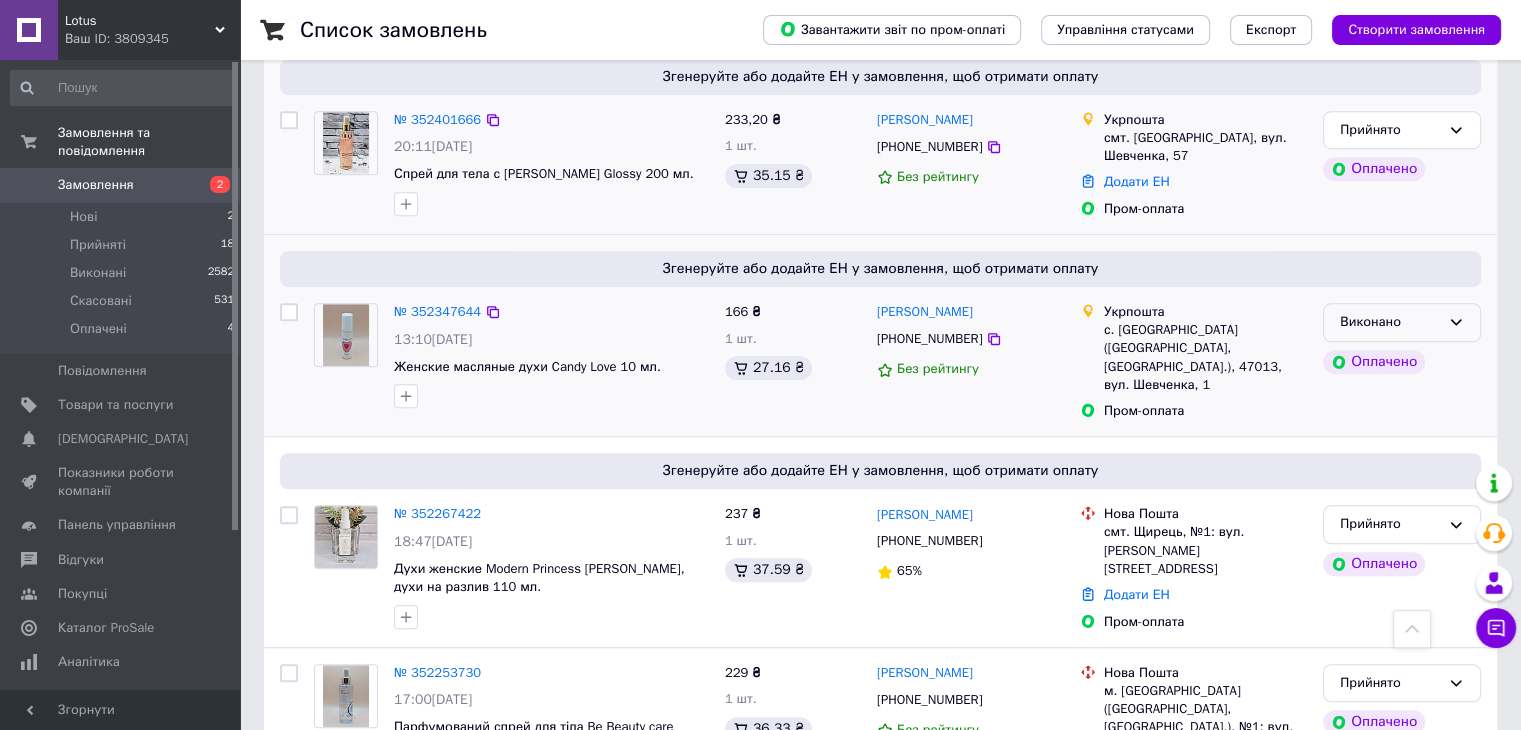 click on "Виконано" at bounding box center [1402, 322] 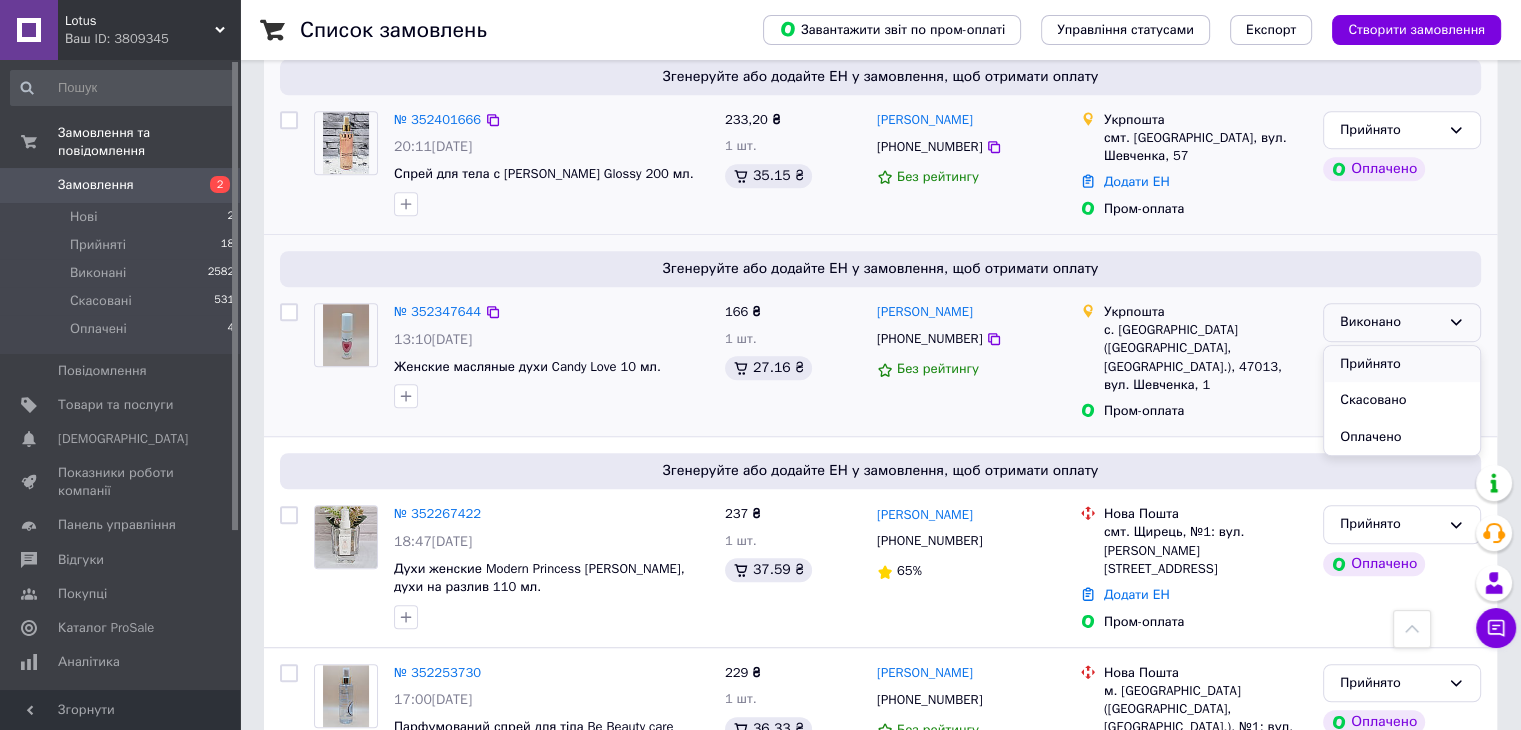 click on "Прийнято" at bounding box center [1402, 364] 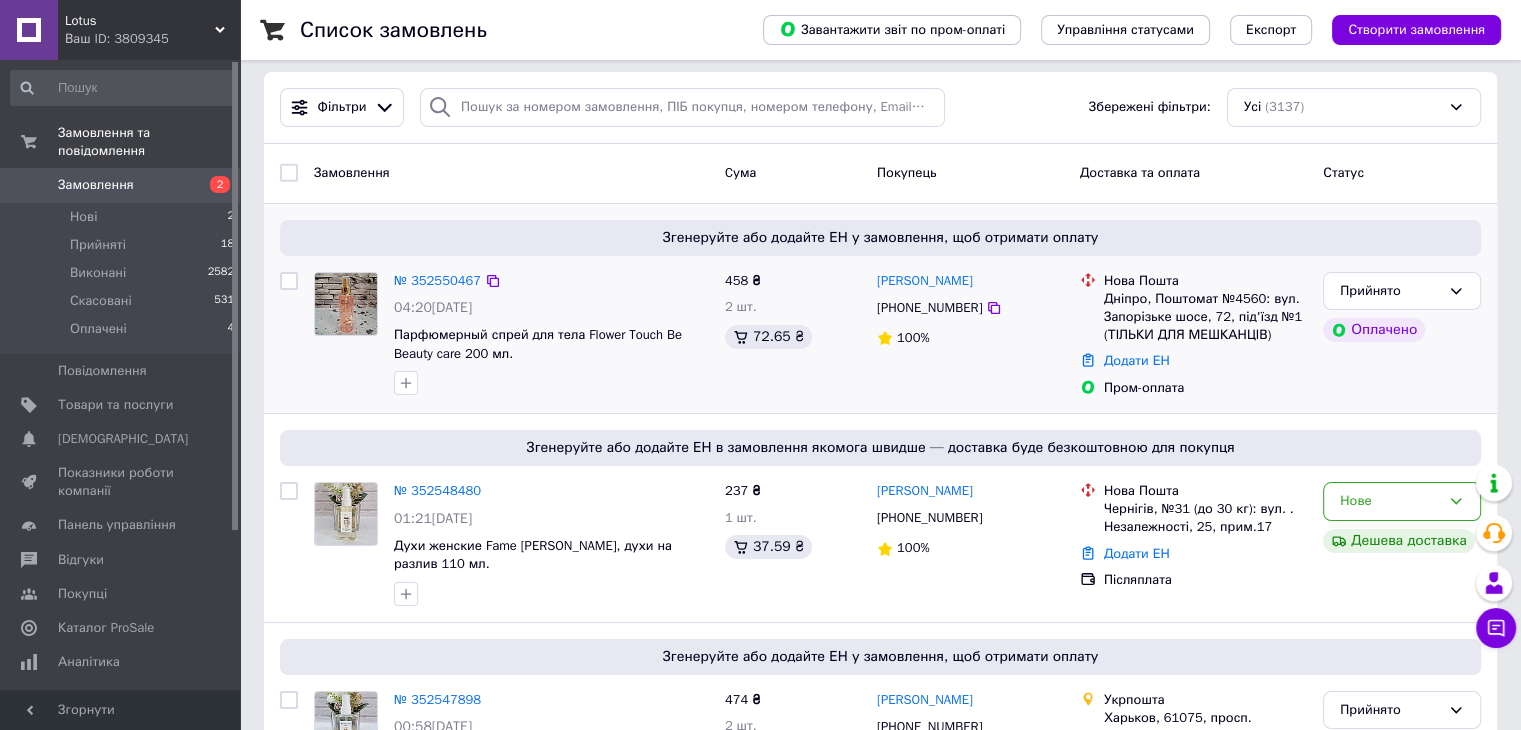 scroll, scrollTop: 0, scrollLeft: 0, axis: both 